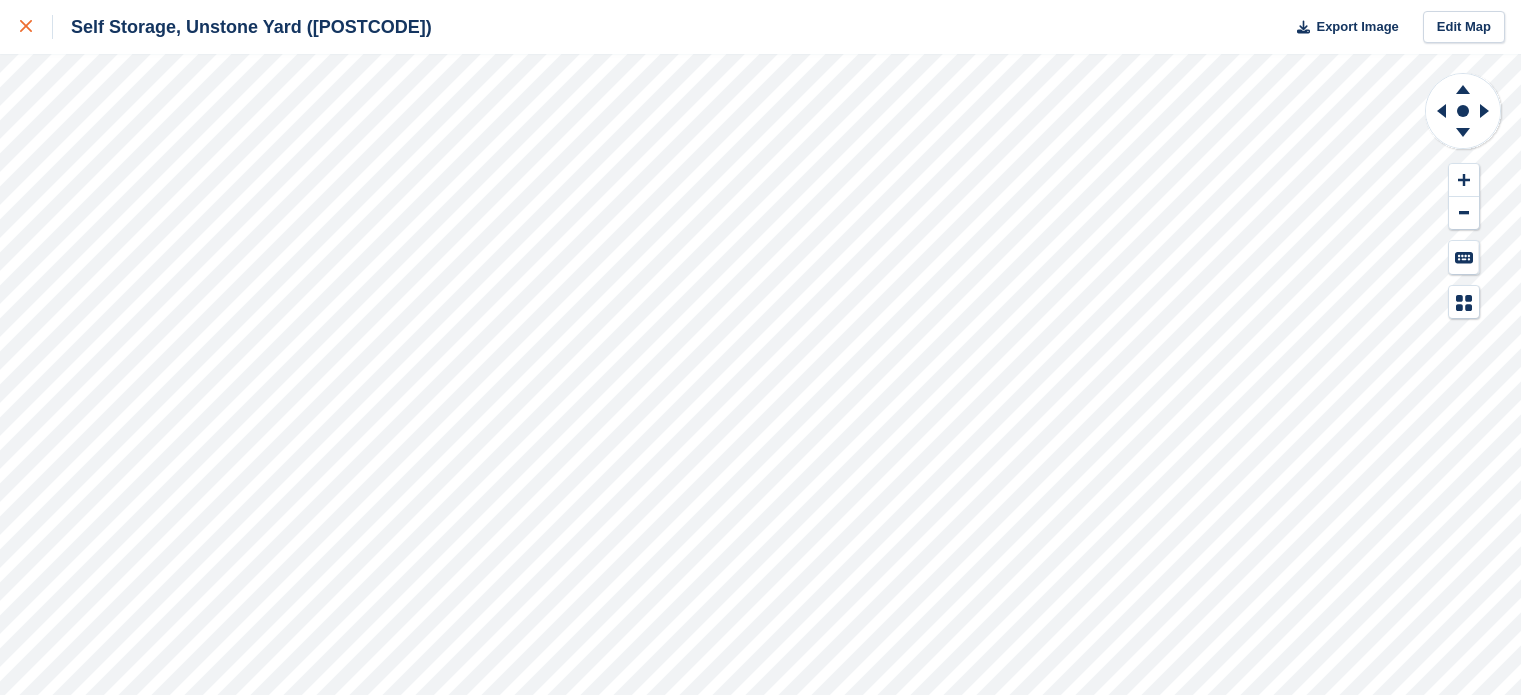 scroll, scrollTop: 0, scrollLeft: 0, axis: both 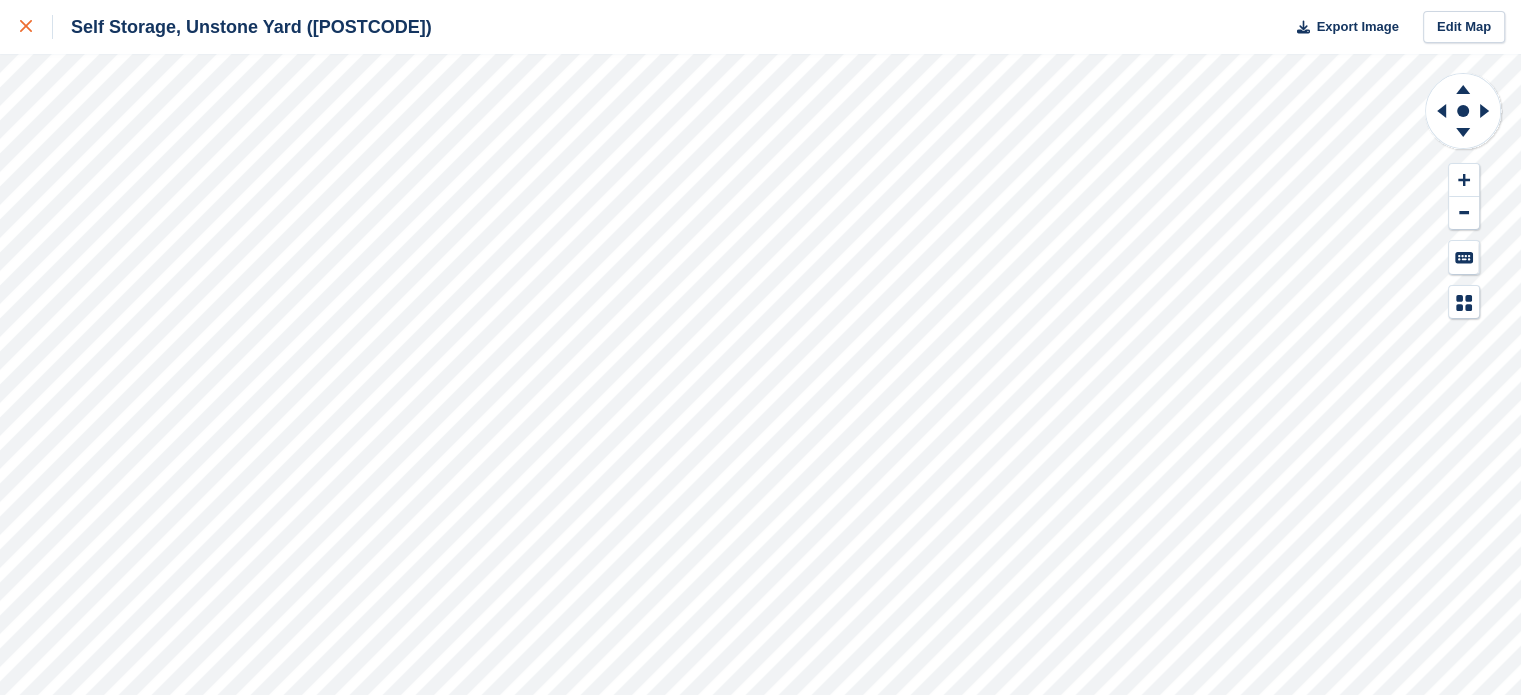 click 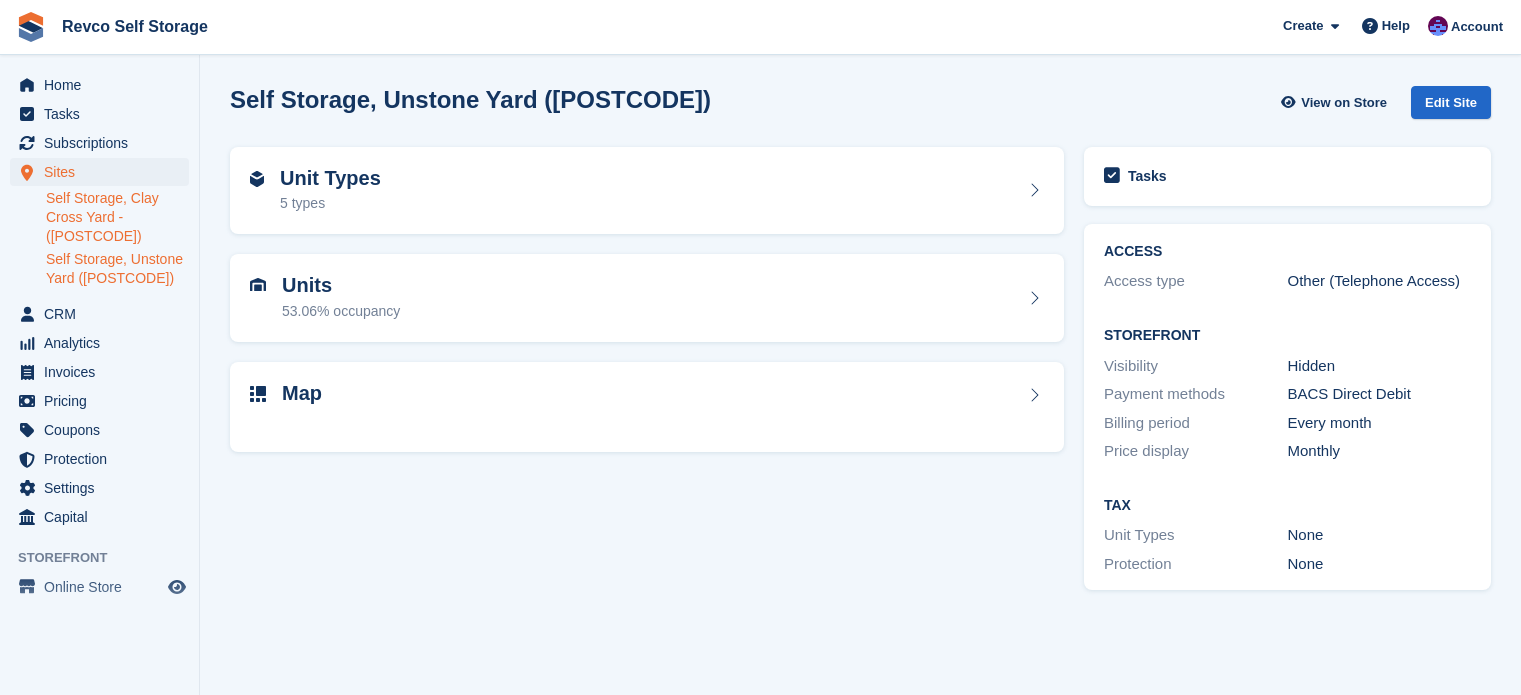 scroll, scrollTop: 0, scrollLeft: 0, axis: both 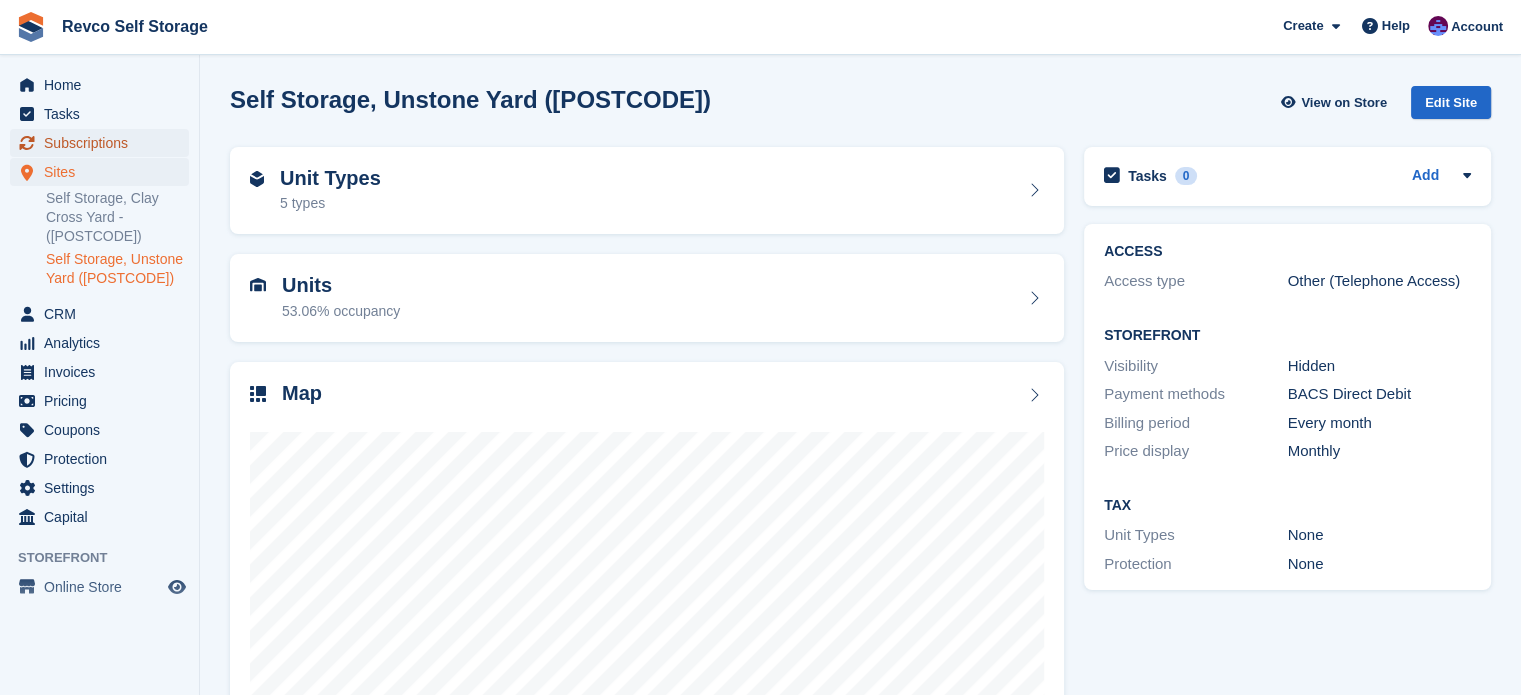 click on "Subscriptions" at bounding box center [104, 143] 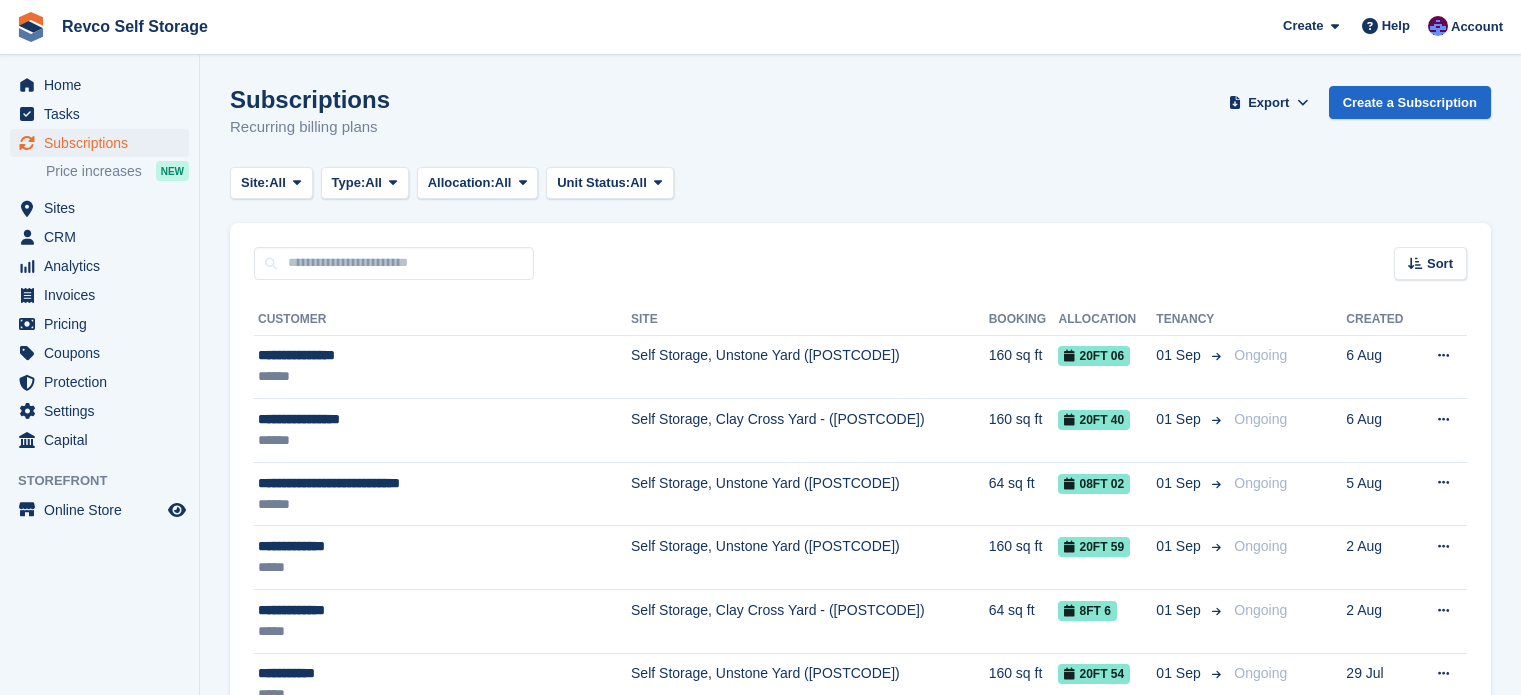 scroll, scrollTop: 0, scrollLeft: 0, axis: both 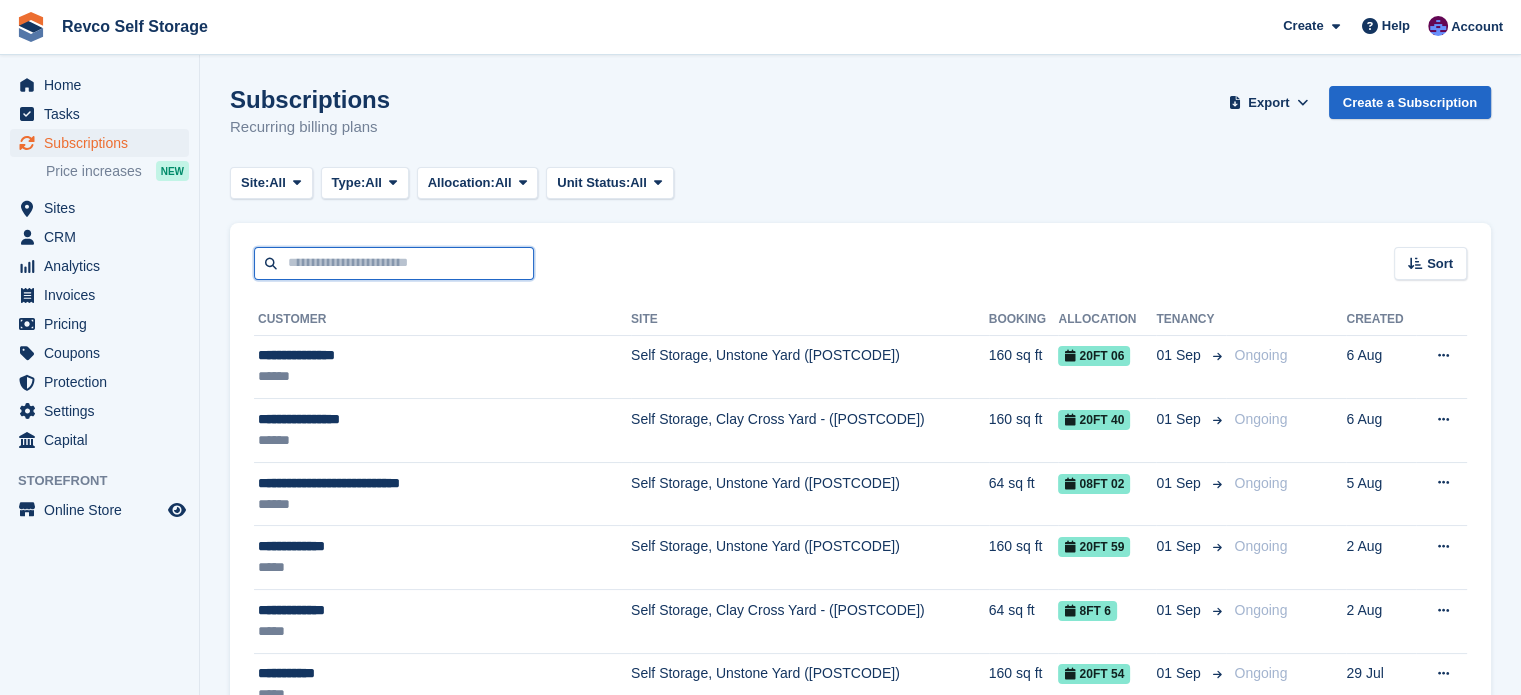 click at bounding box center (394, 263) 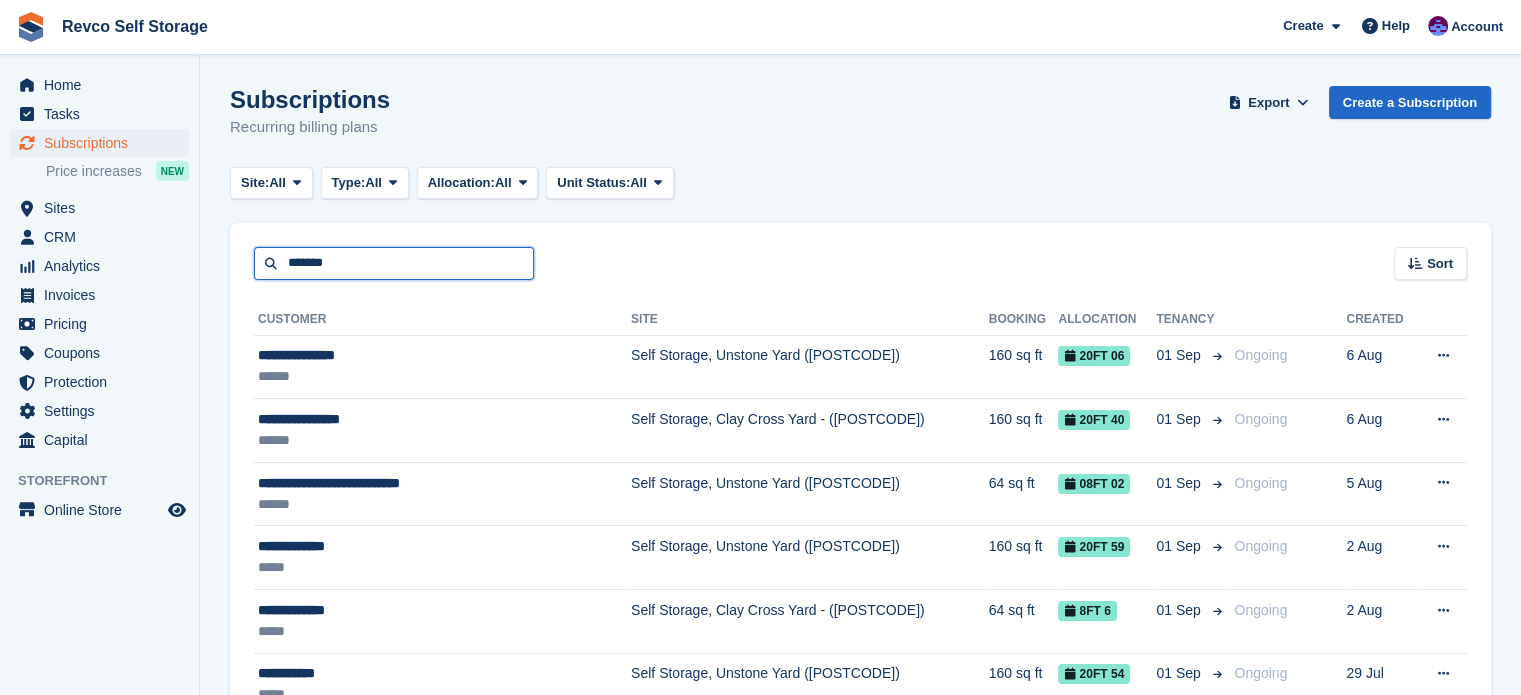 type on "*******" 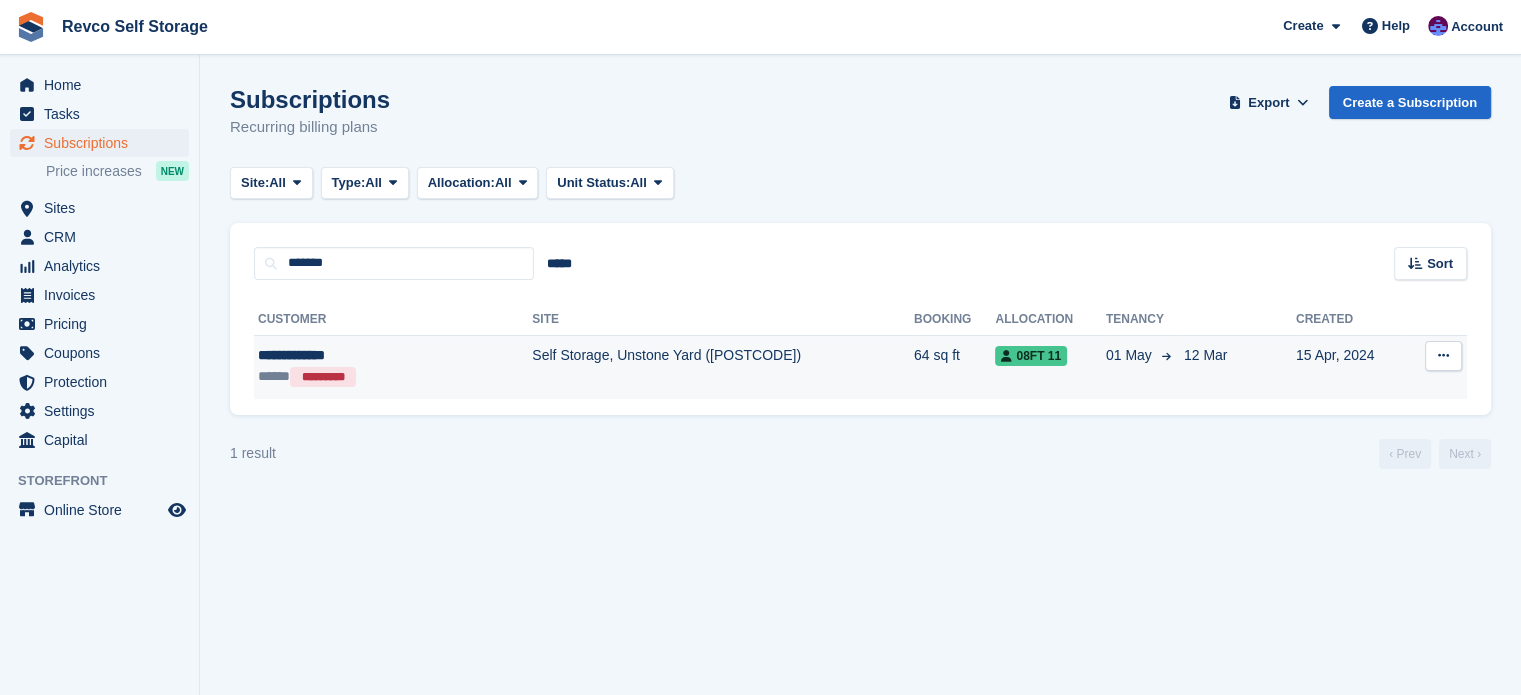 click on "Self Storage, Unstone Yard ([POSTCODE])" at bounding box center (723, 366) 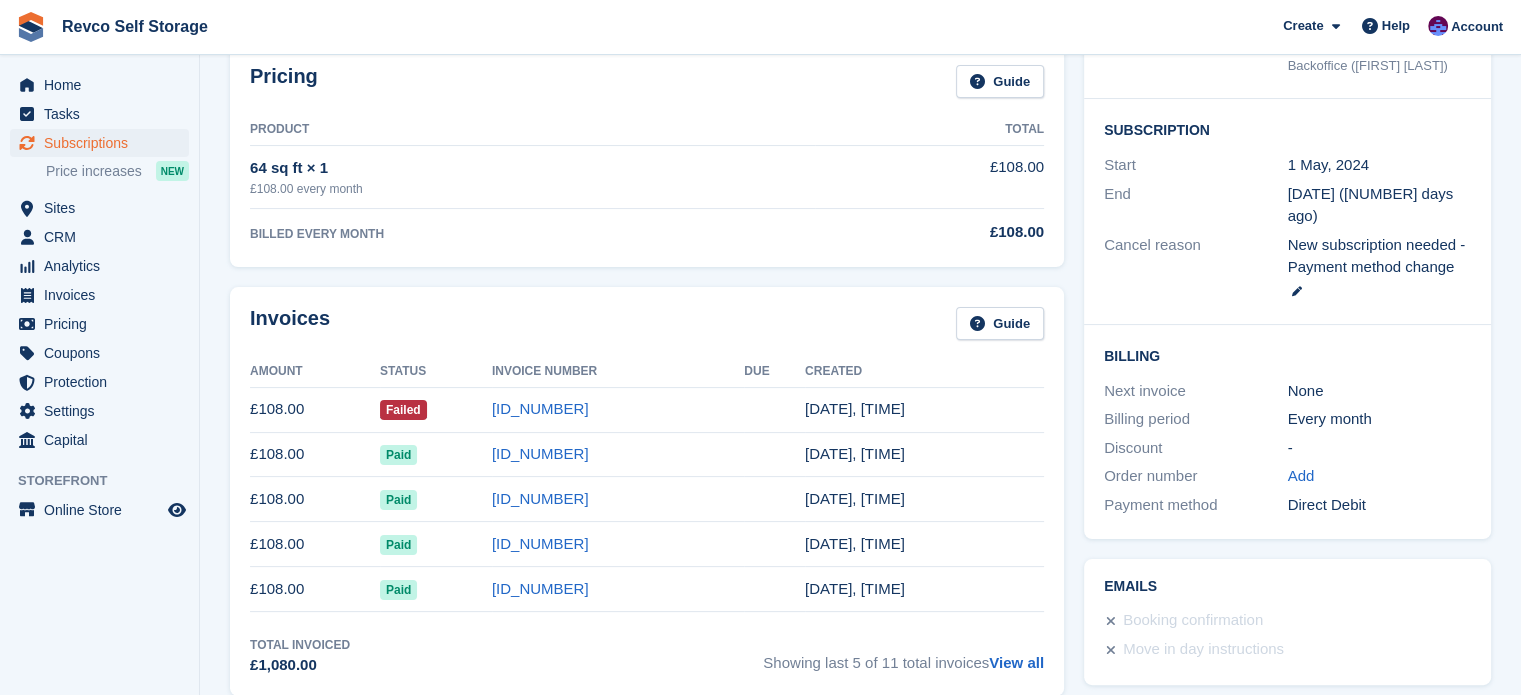 scroll, scrollTop: 0, scrollLeft: 0, axis: both 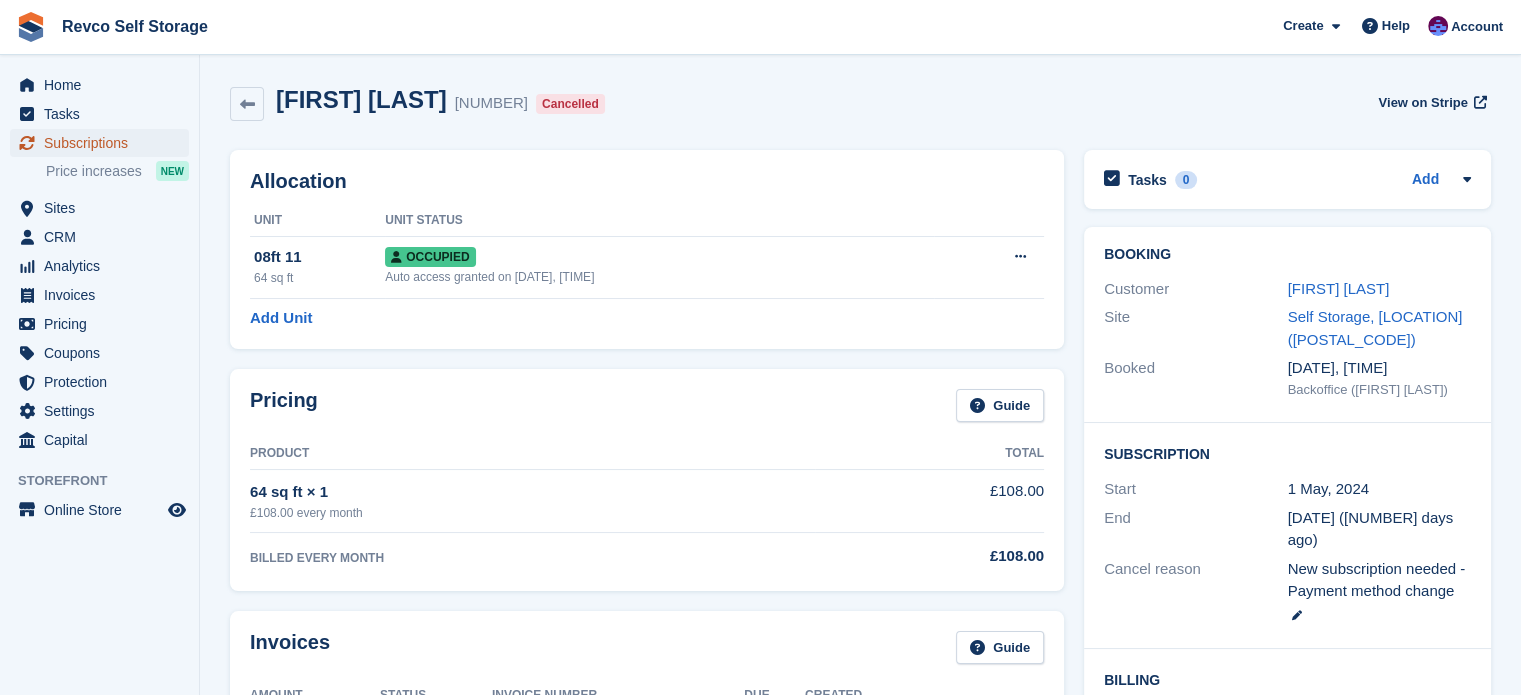 click on "Subscriptions" at bounding box center (104, 143) 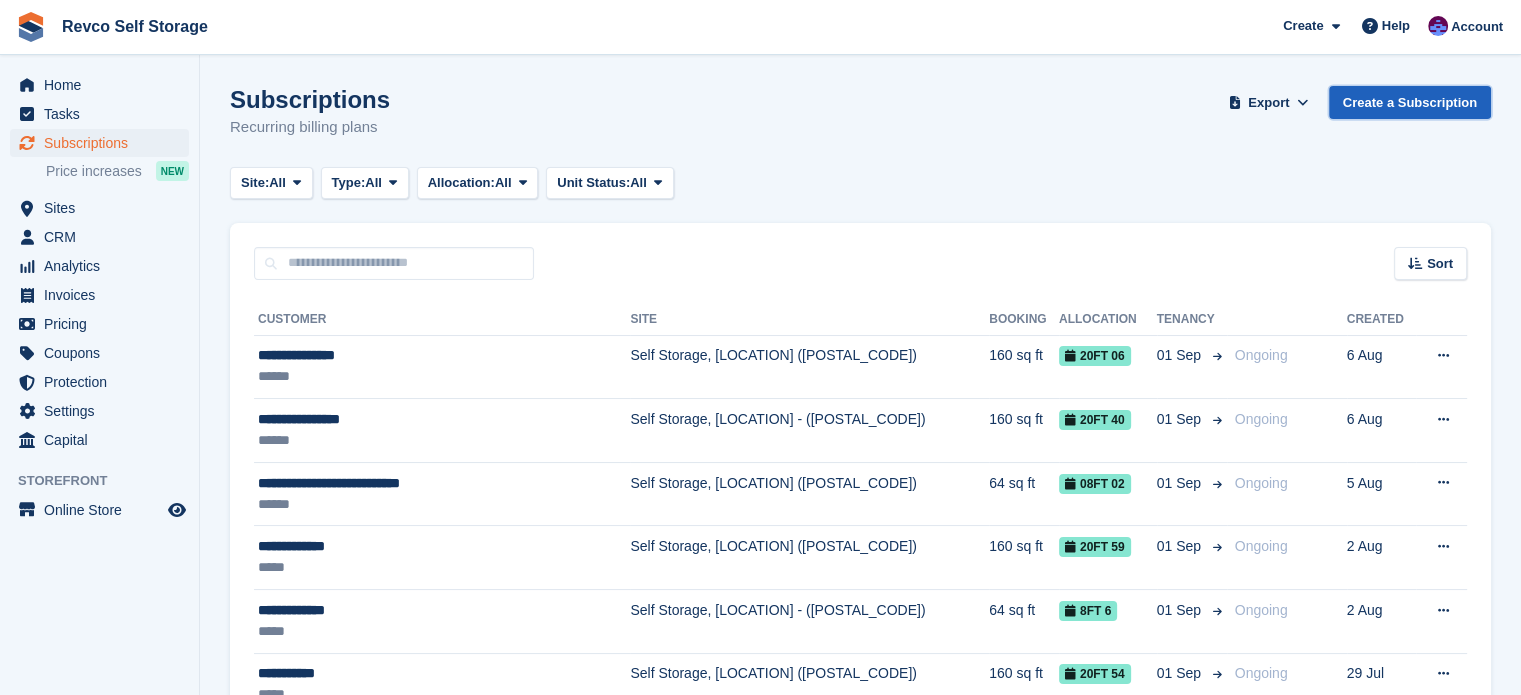 click on "Create a Subscription" at bounding box center [1410, 102] 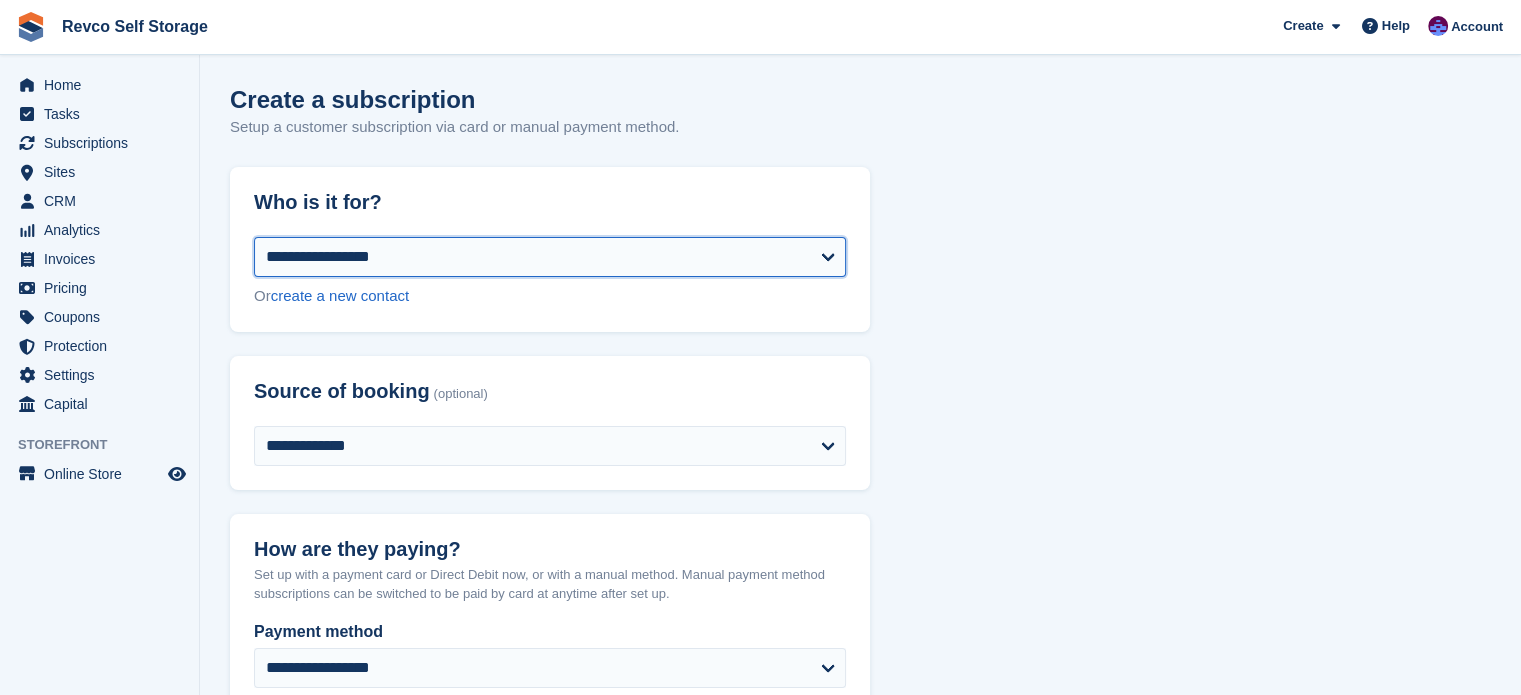 click on "**********" at bounding box center [550, 257] 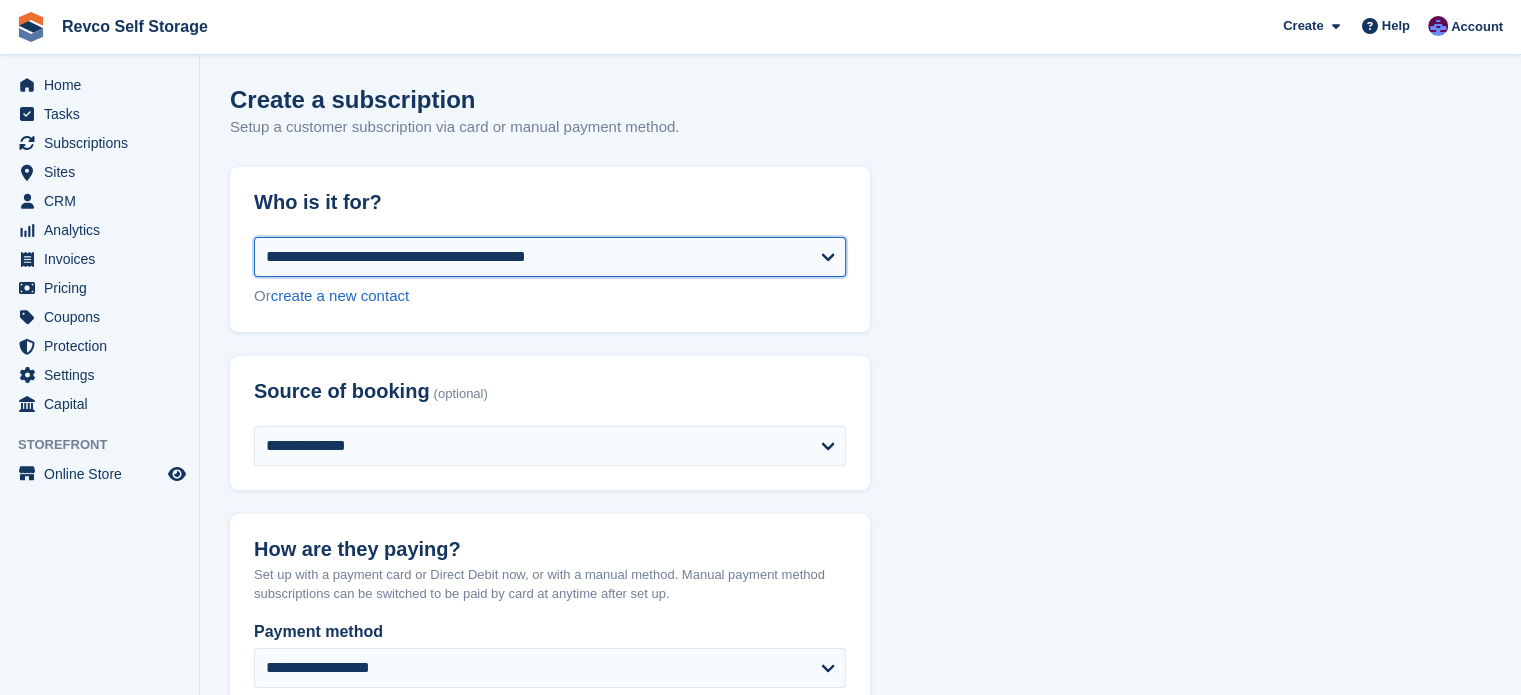 click on "**********" at bounding box center (550, 257) 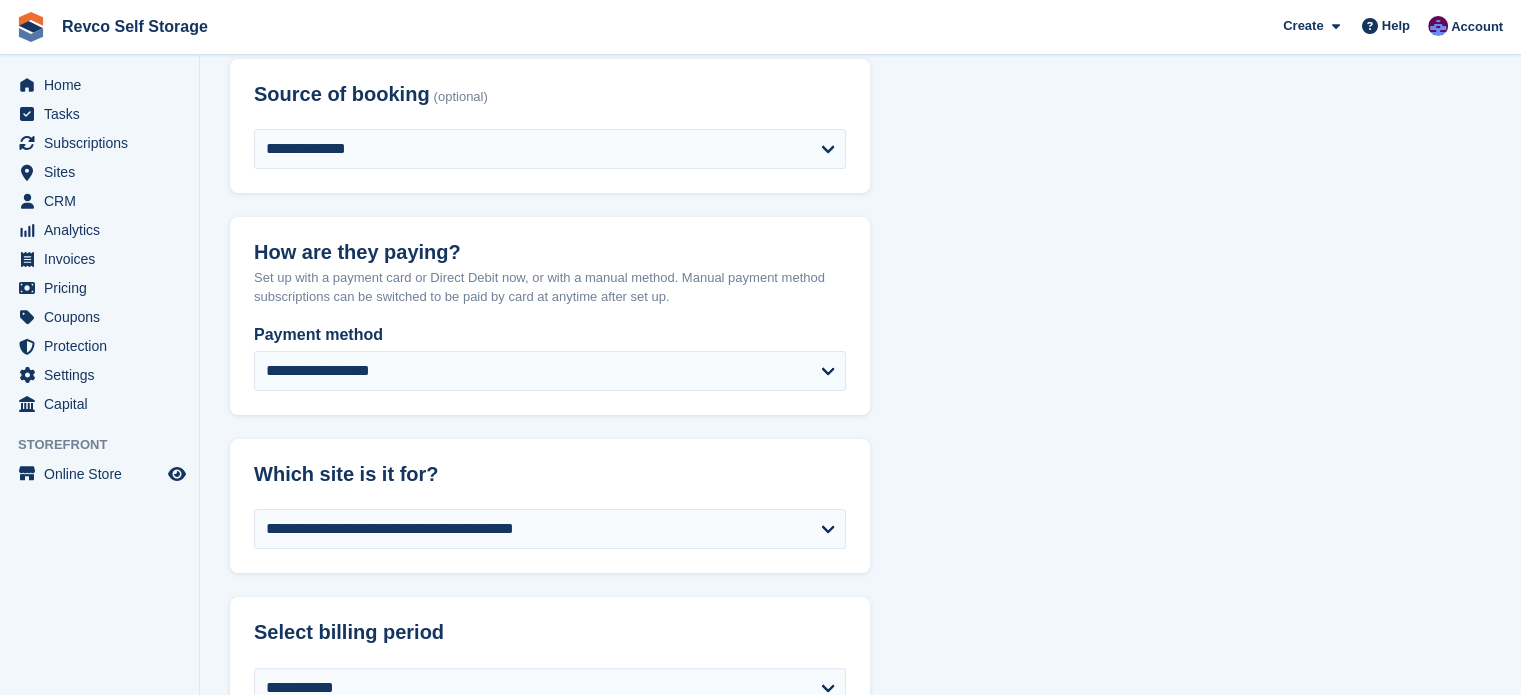 scroll, scrollTop: 300, scrollLeft: 0, axis: vertical 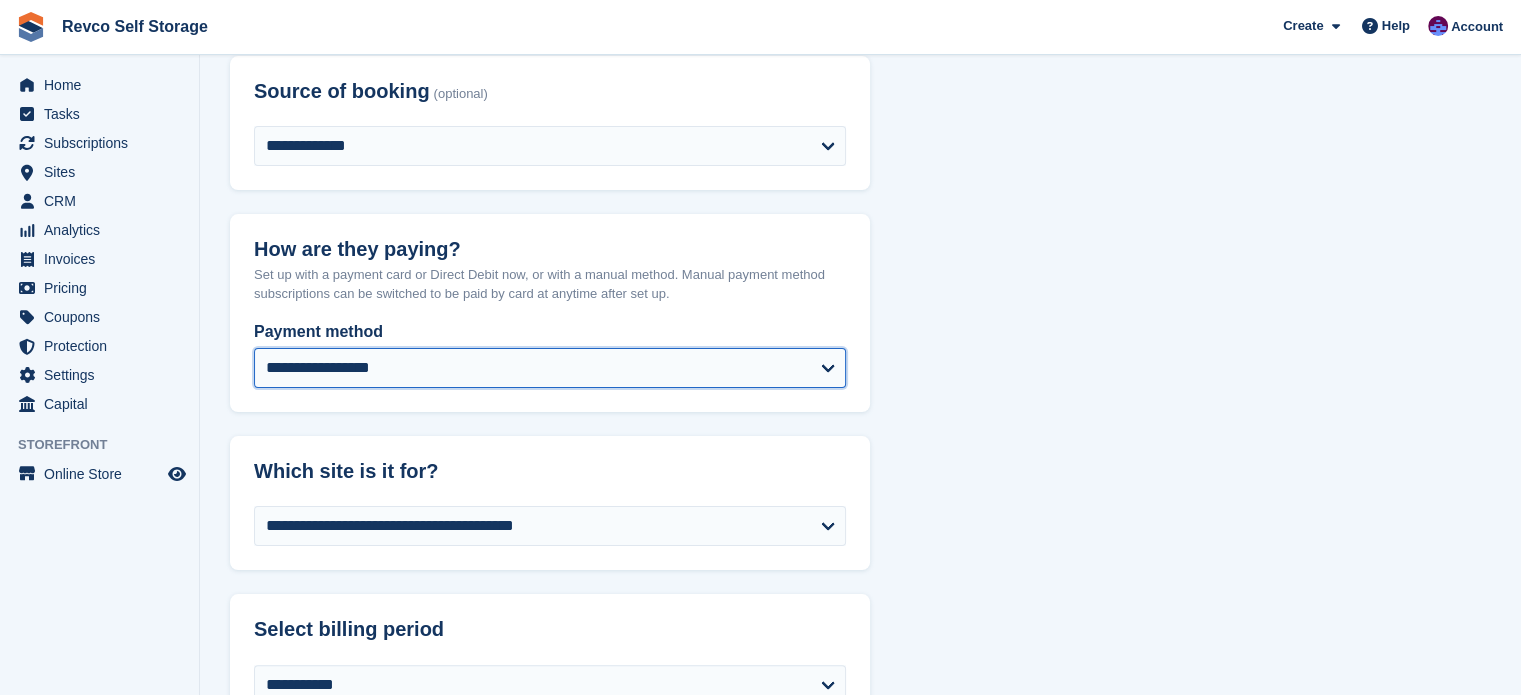 click on "**********" at bounding box center (550, 368) 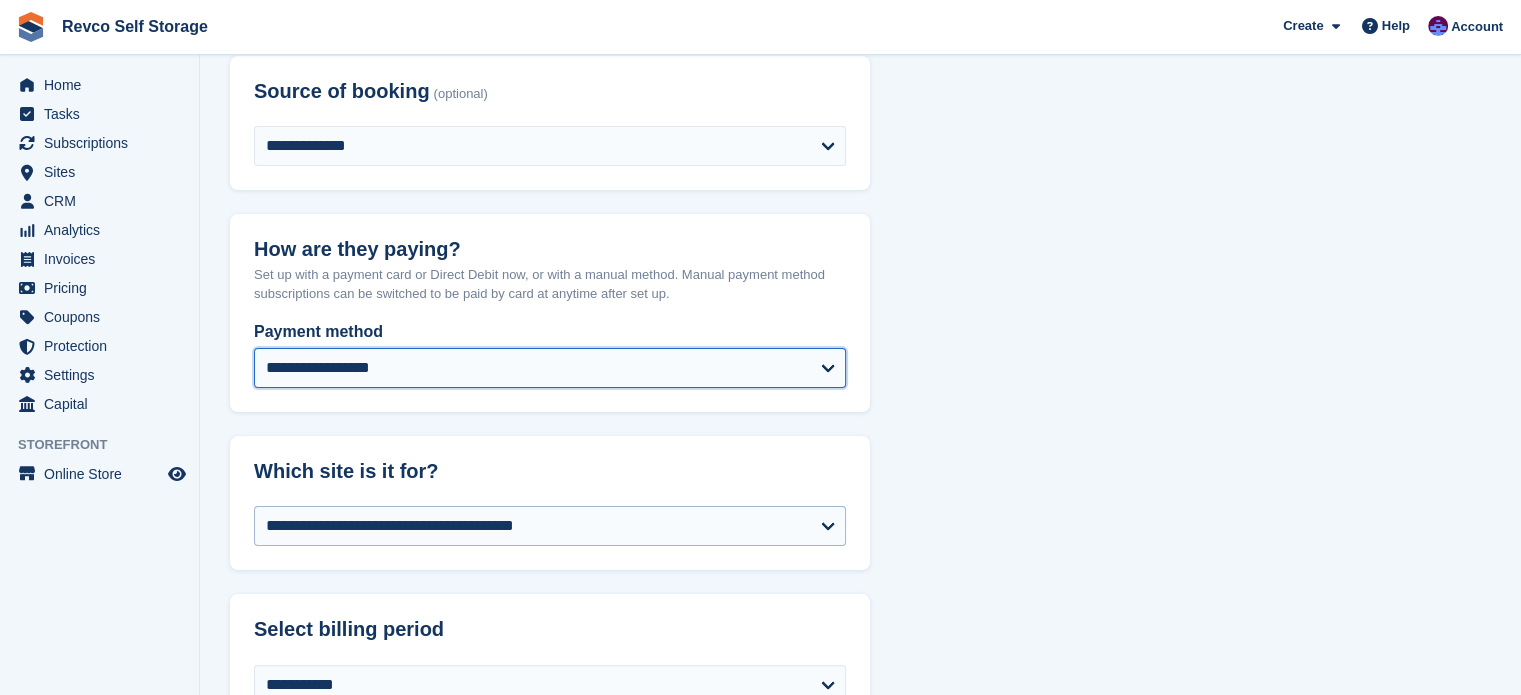 select on "*****" 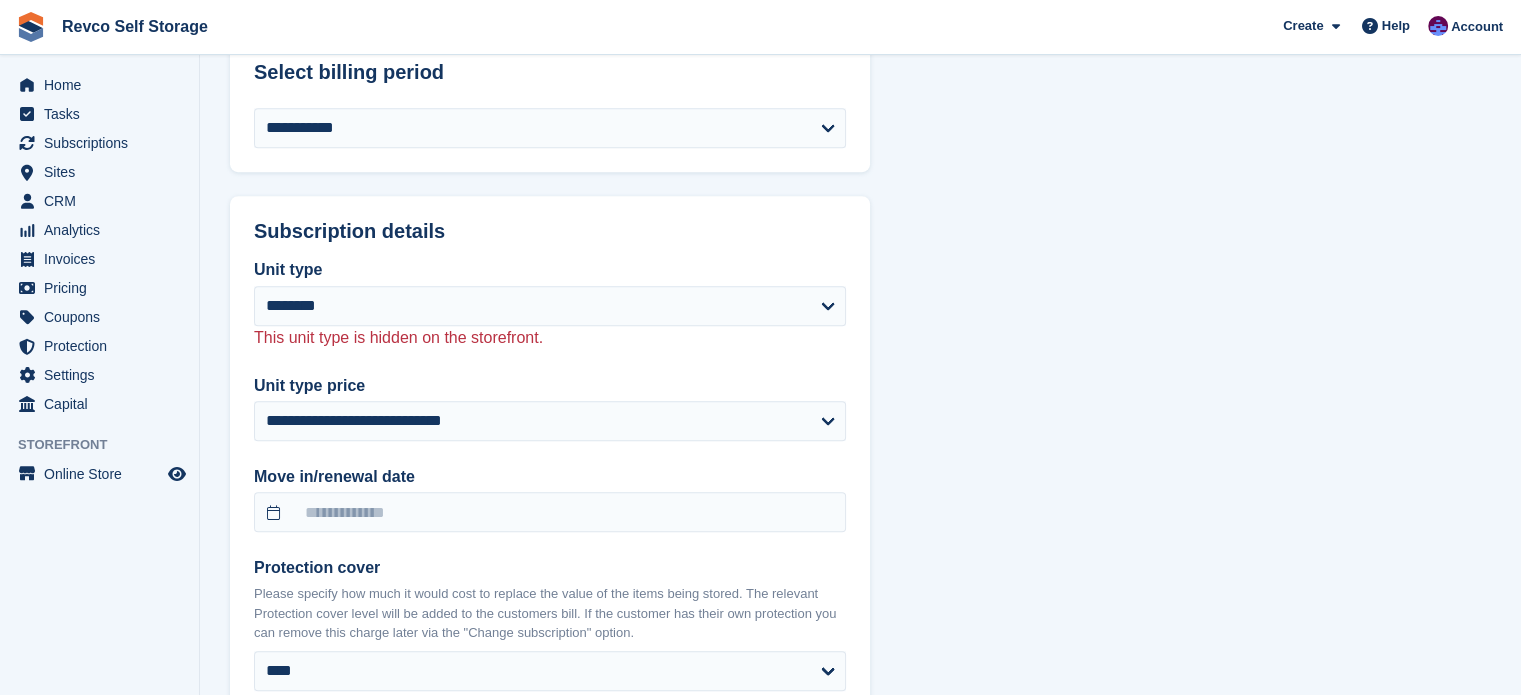 scroll, scrollTop: 900, scrollLeft: 0, axis: vertical 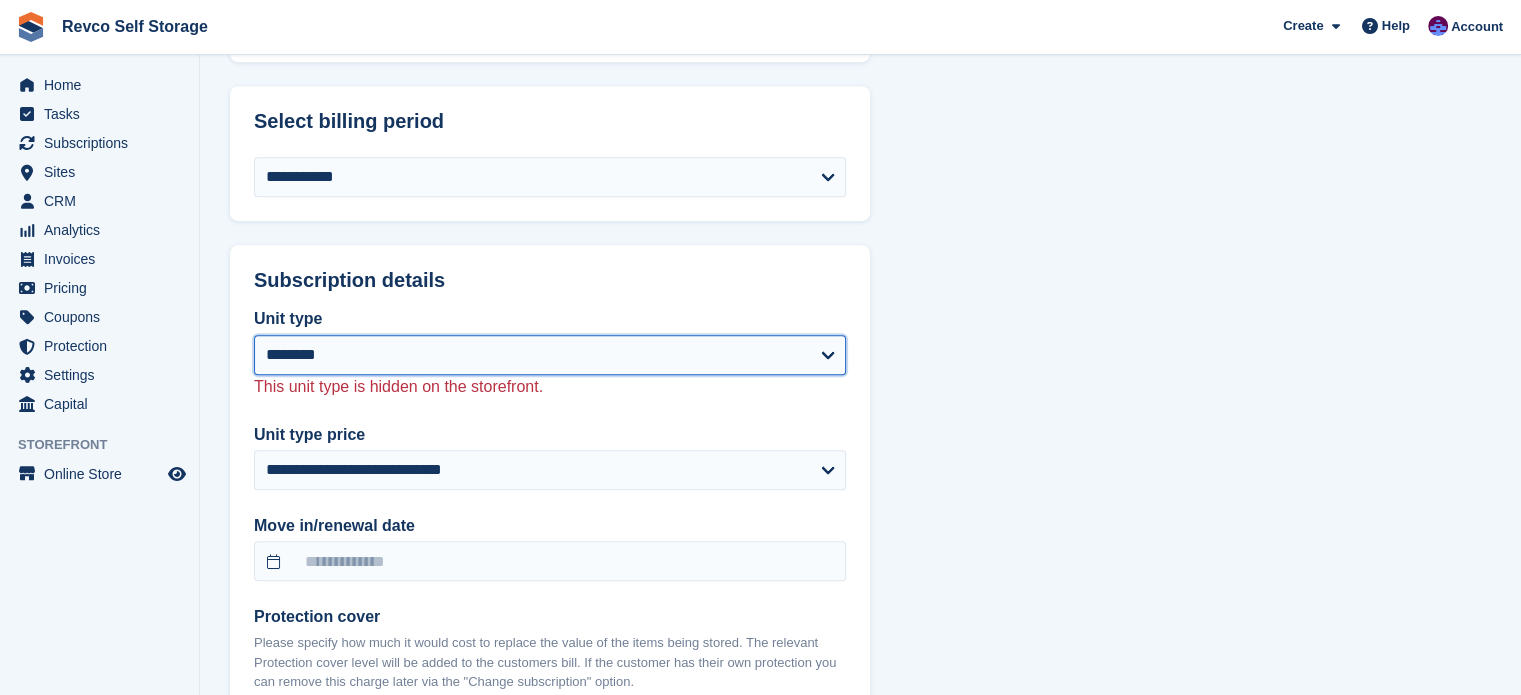 click on "**********" at bounding box center [550, 355] 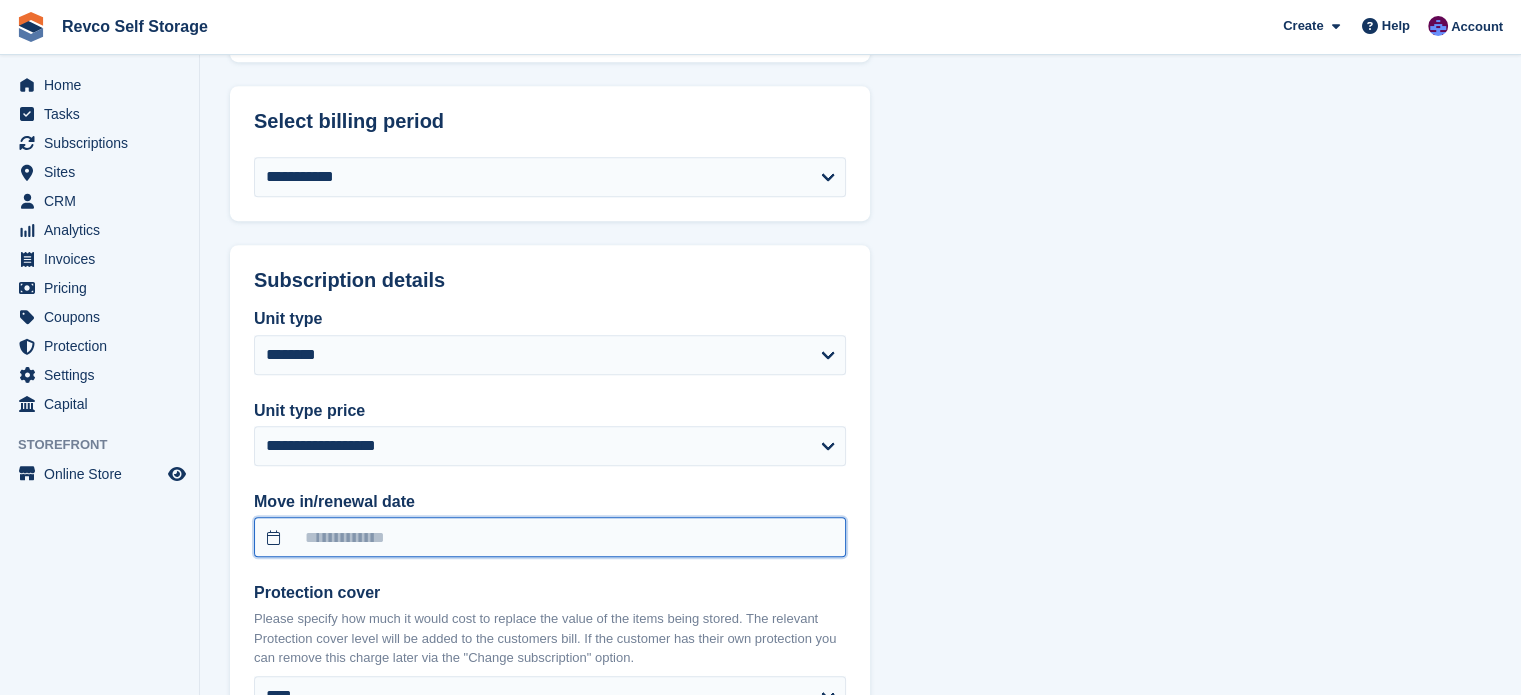 click at bounding box center [550, 537] 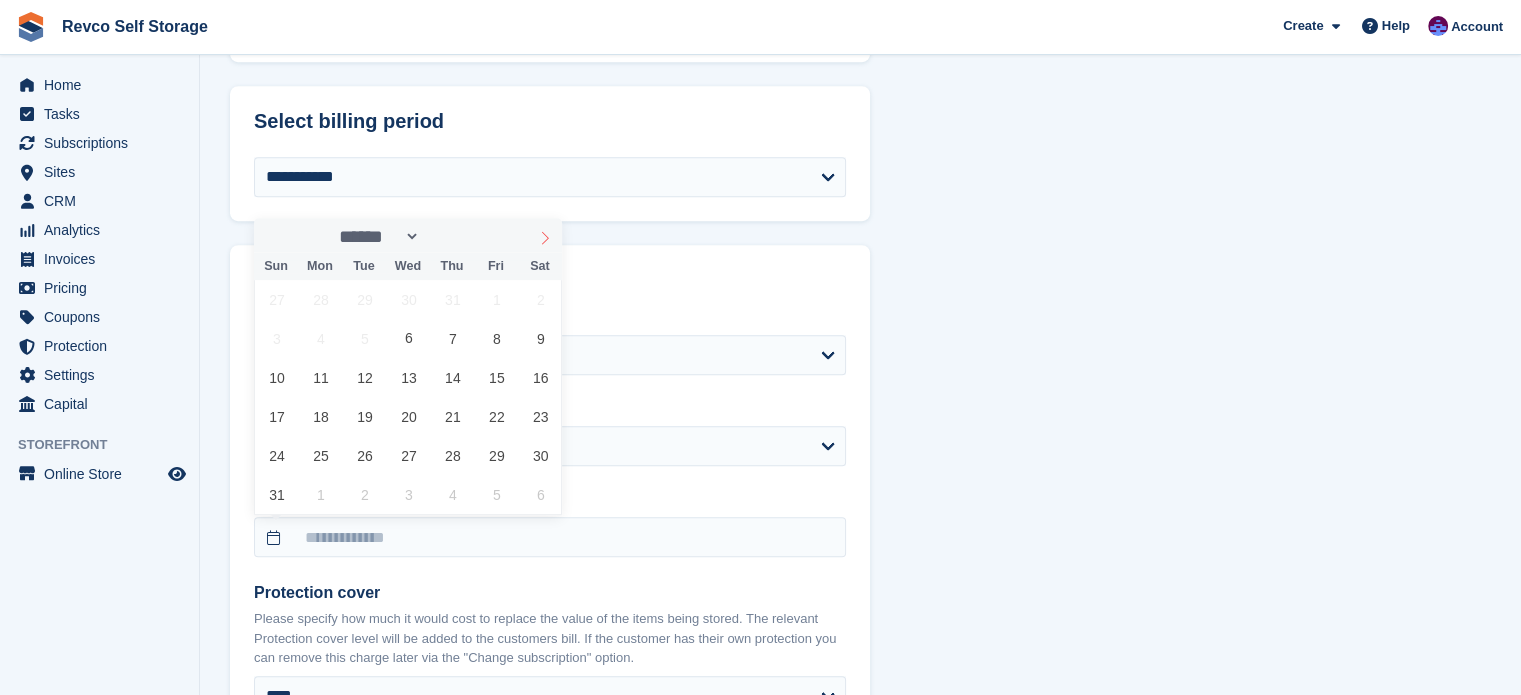click 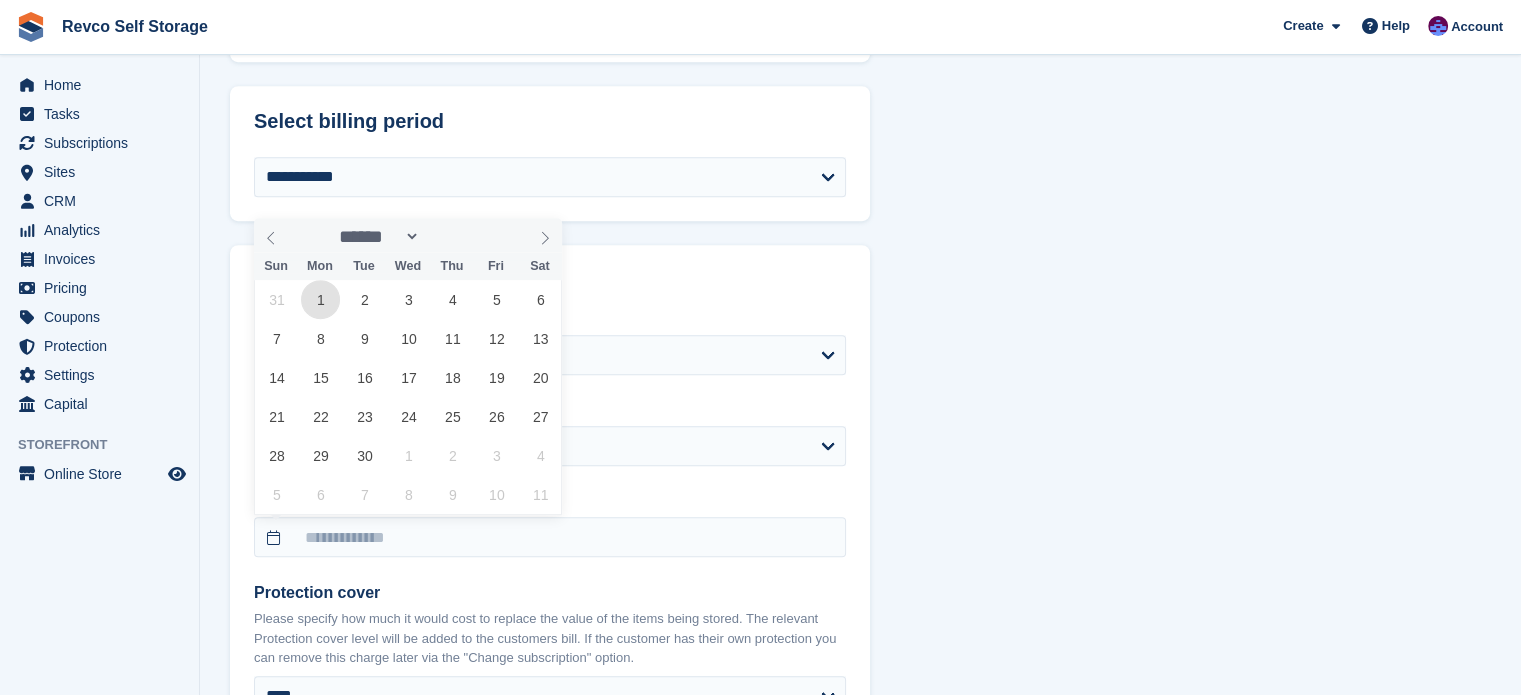 click on "1" at bounding box center (320, 299) 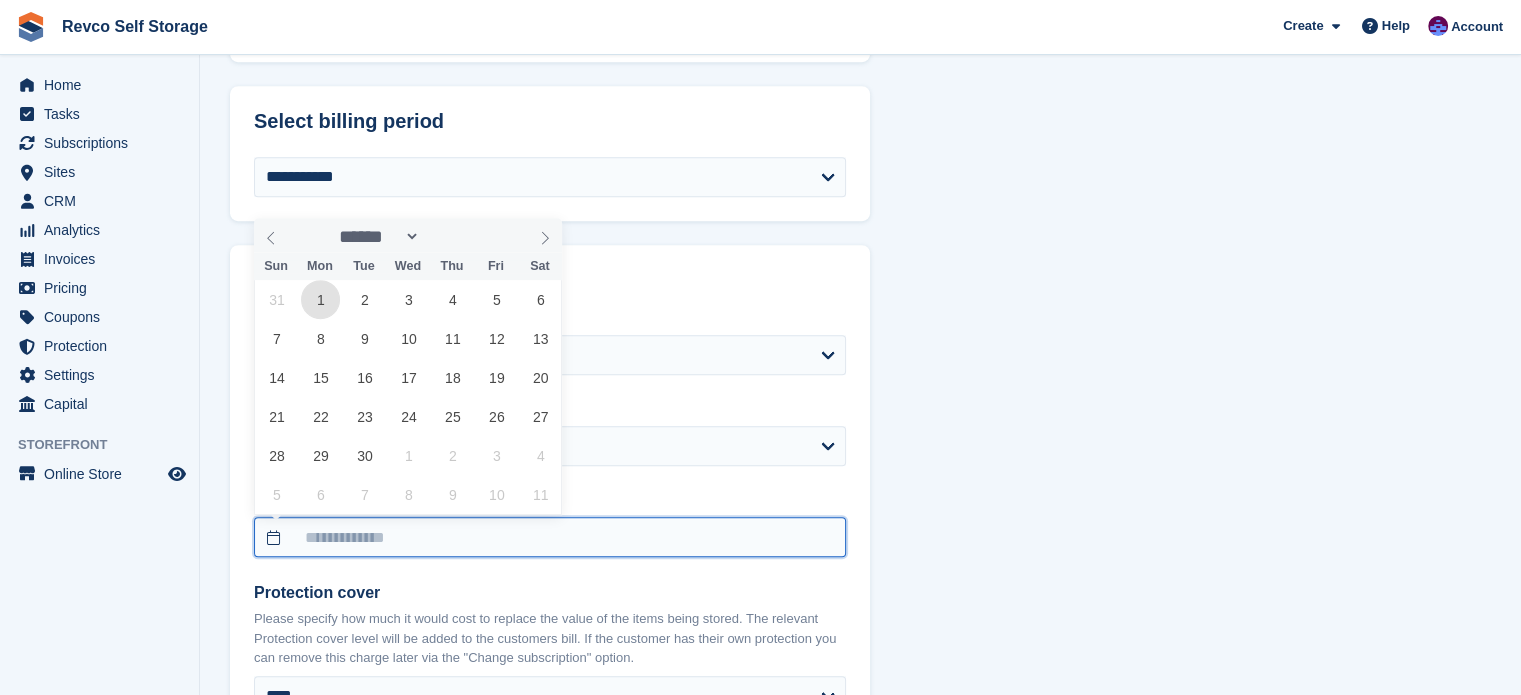 type on "**********" 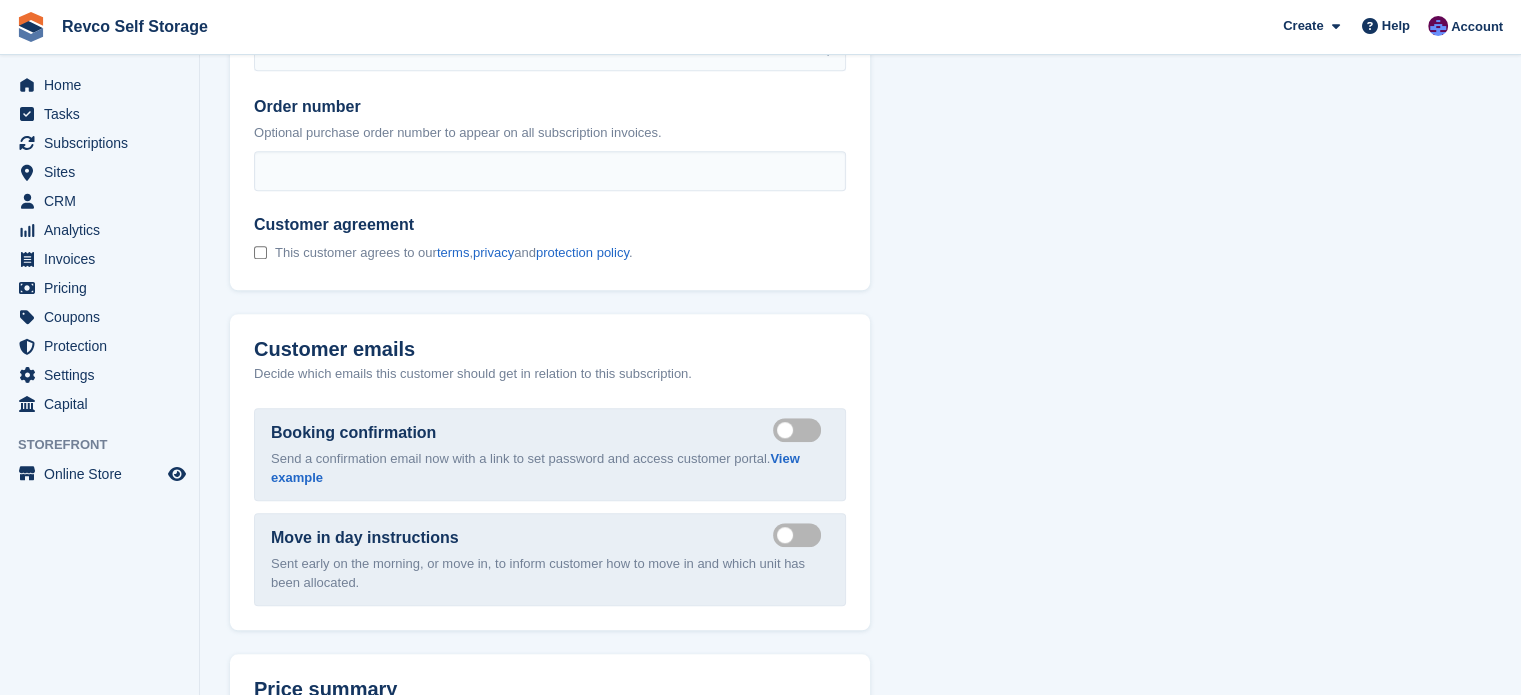 scroll, scrollTop: 1700, scrollLeft: 0, axis: vertical 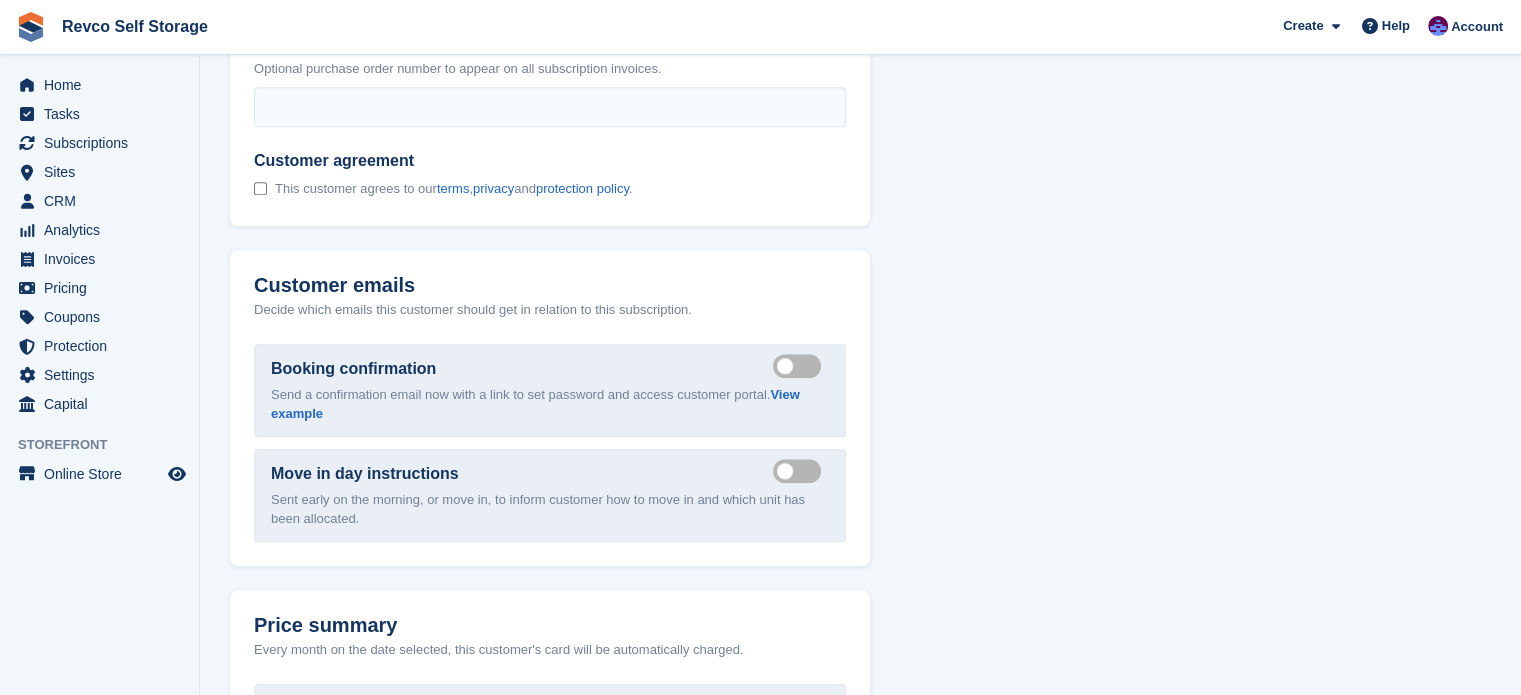 click on "Send booking confirmation email" at bounding box center (801, 366) 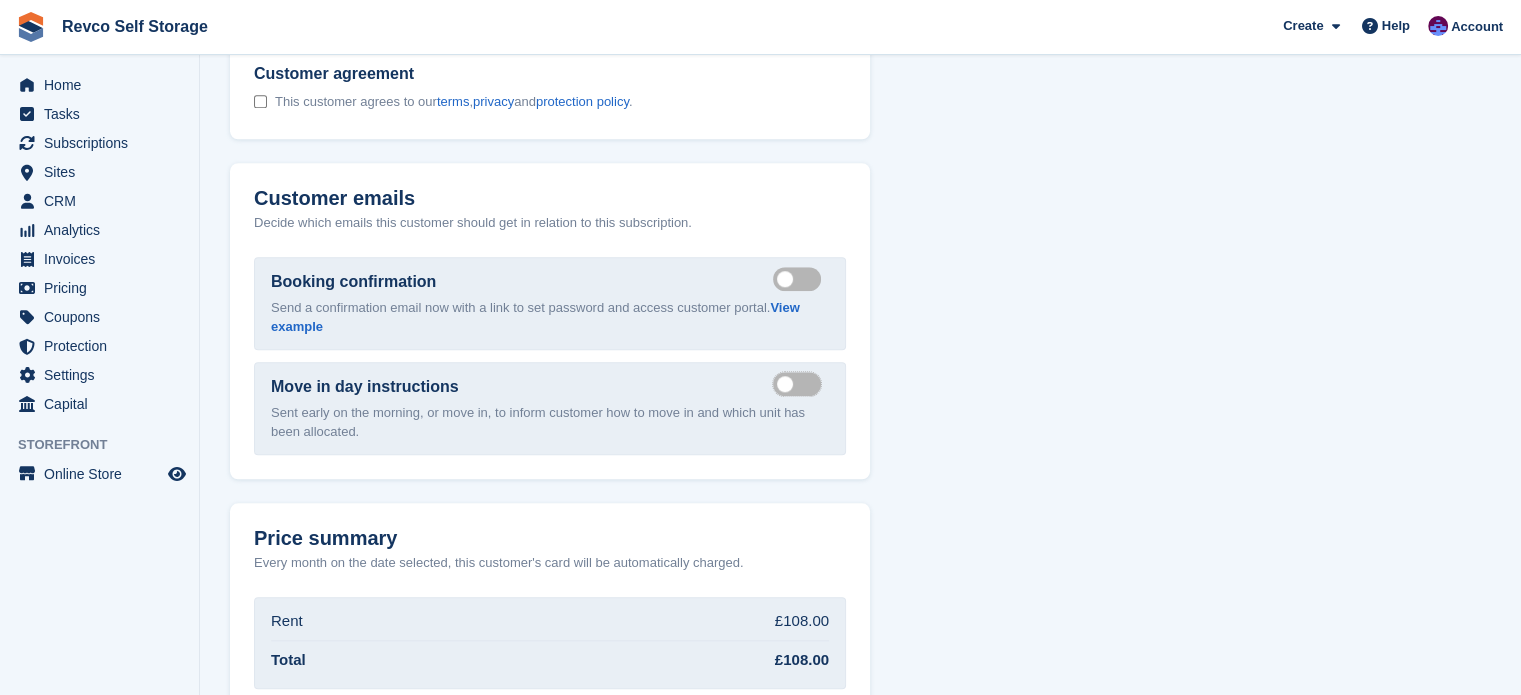 scroll, scrollTop: 1907, scrollLeft: 0, axis: vertical 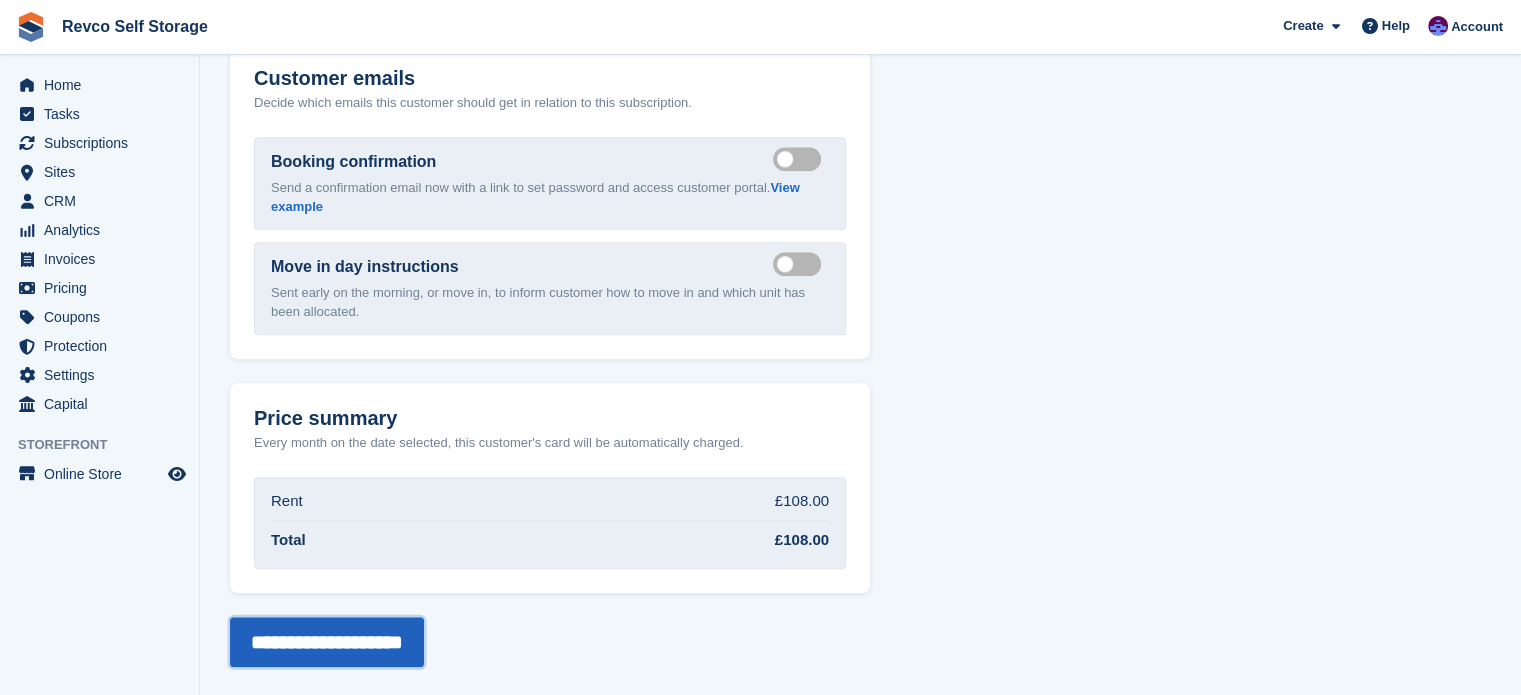 click on "**********" at bounding box center [327, 642] 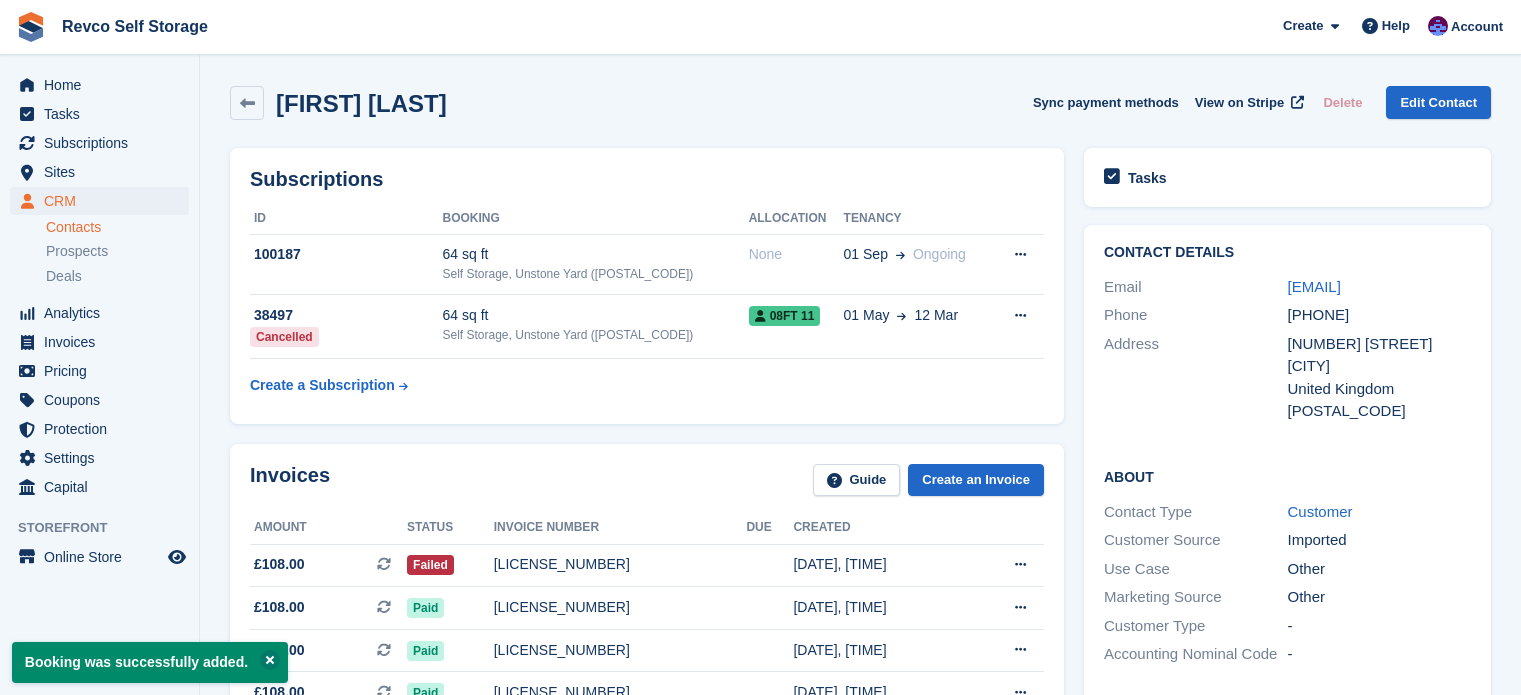 scroll, scrollTop: 0, scrollLeft: 0, axis: both 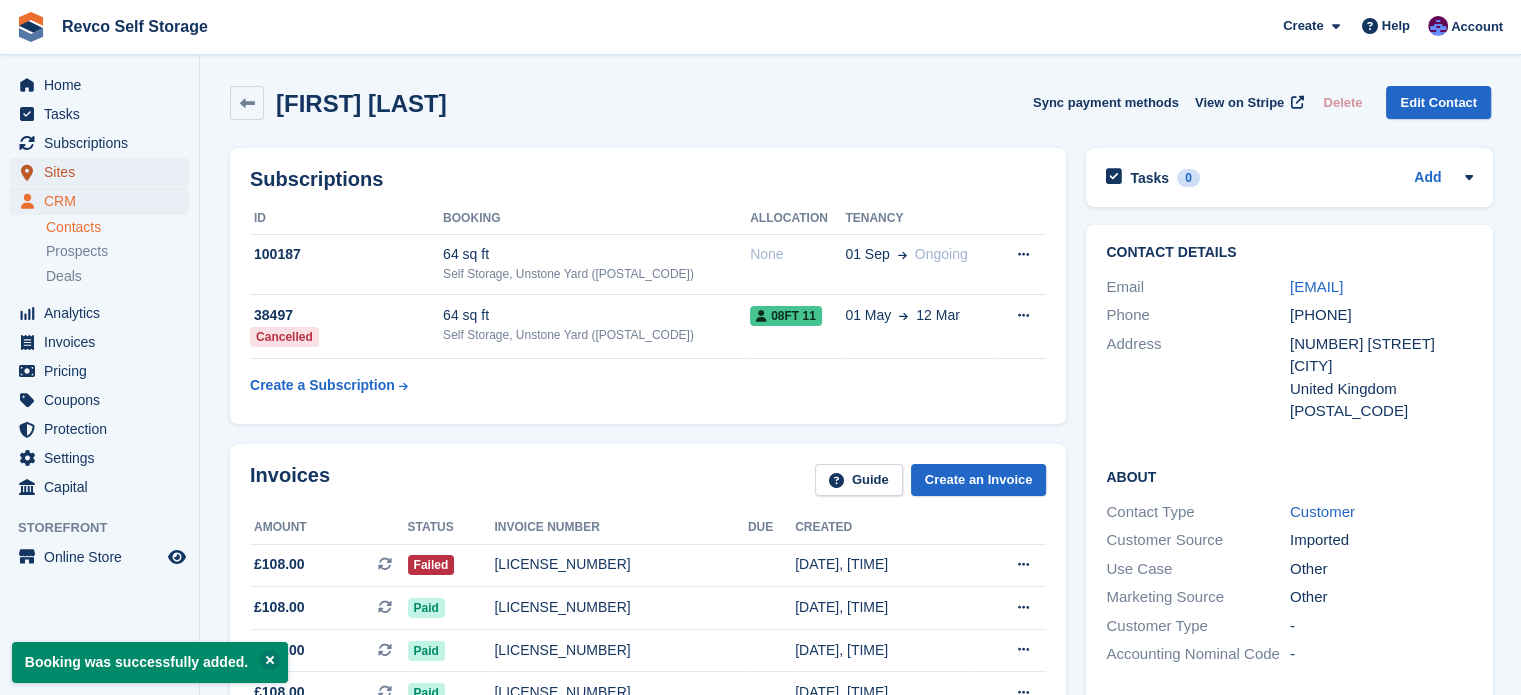 click on "Sites" at bounding box center (104, 172) 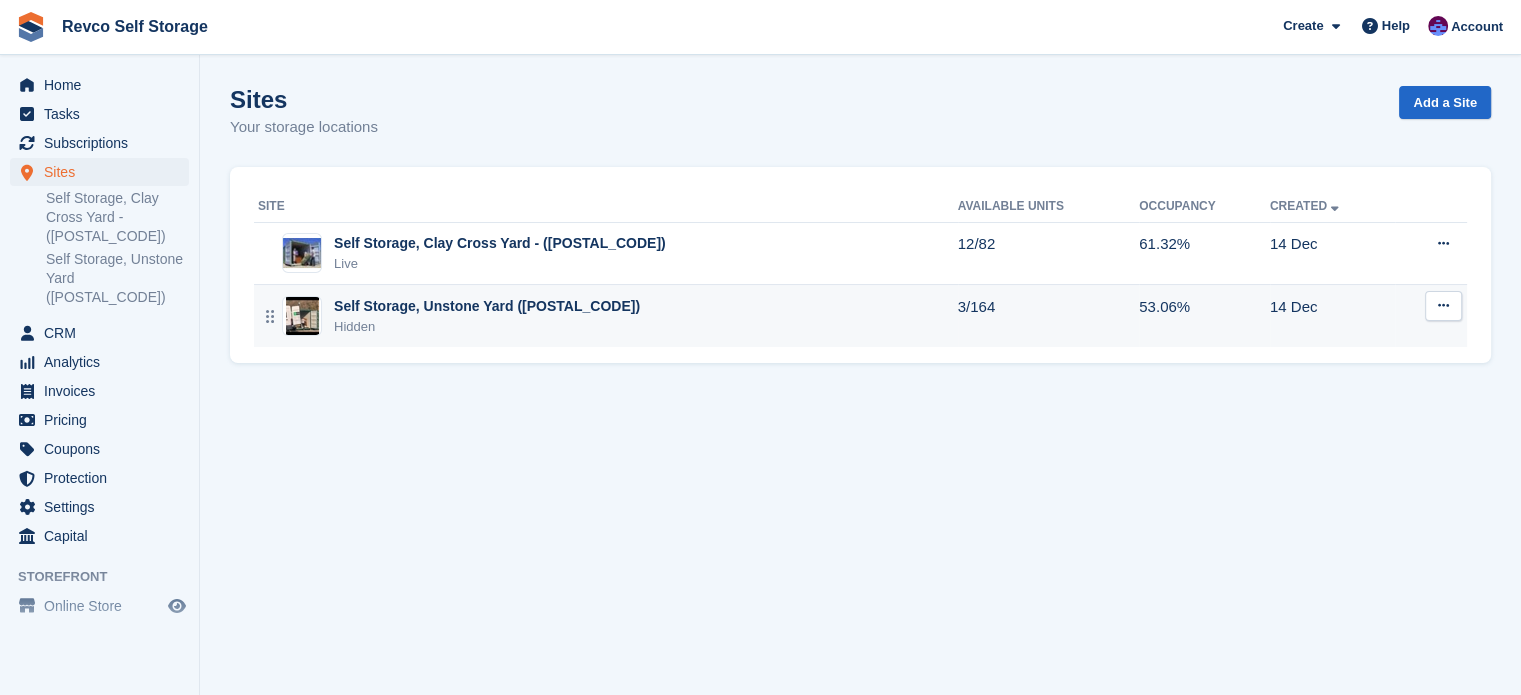click on "Hidden" at bounding box center (487, 327) 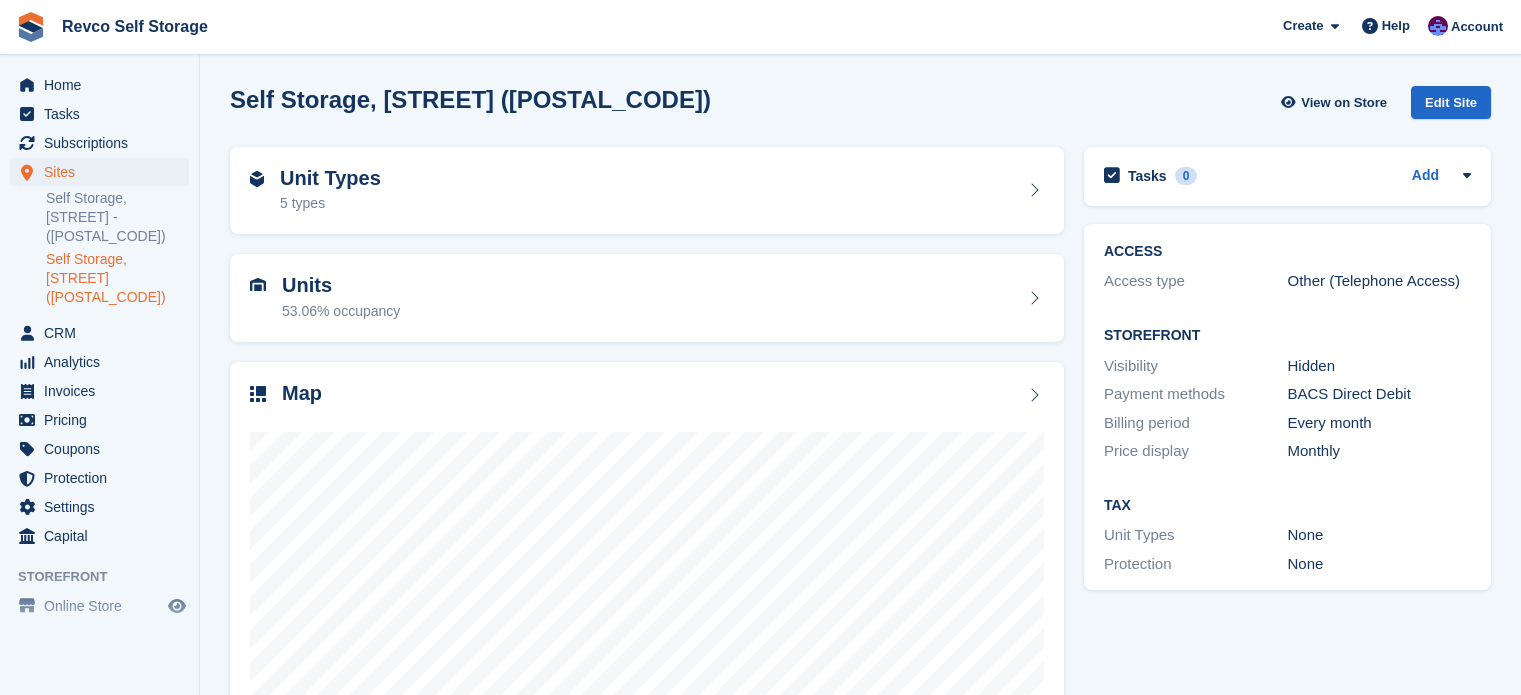 scroll, scrollTop: 0, scrollLeft: 0, axis: both 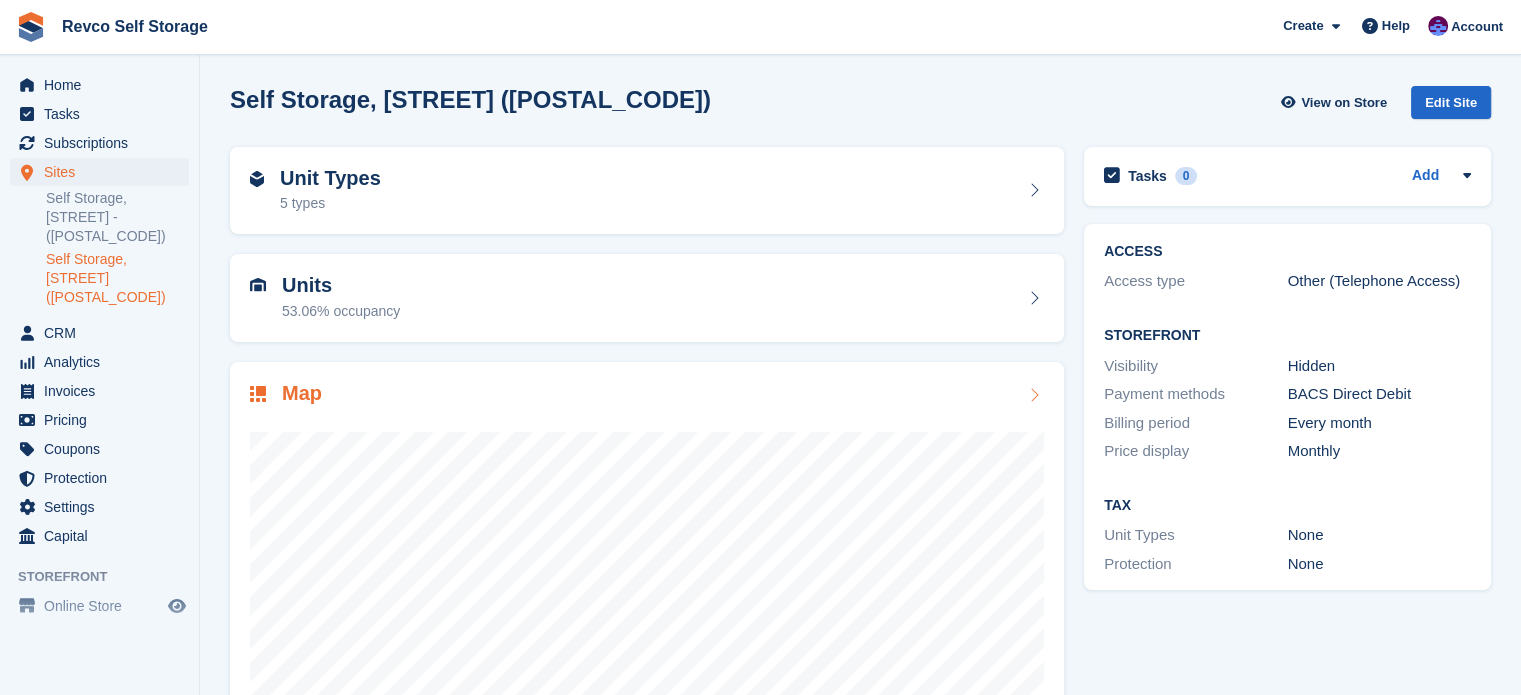 click at bounding box center (647, 608) 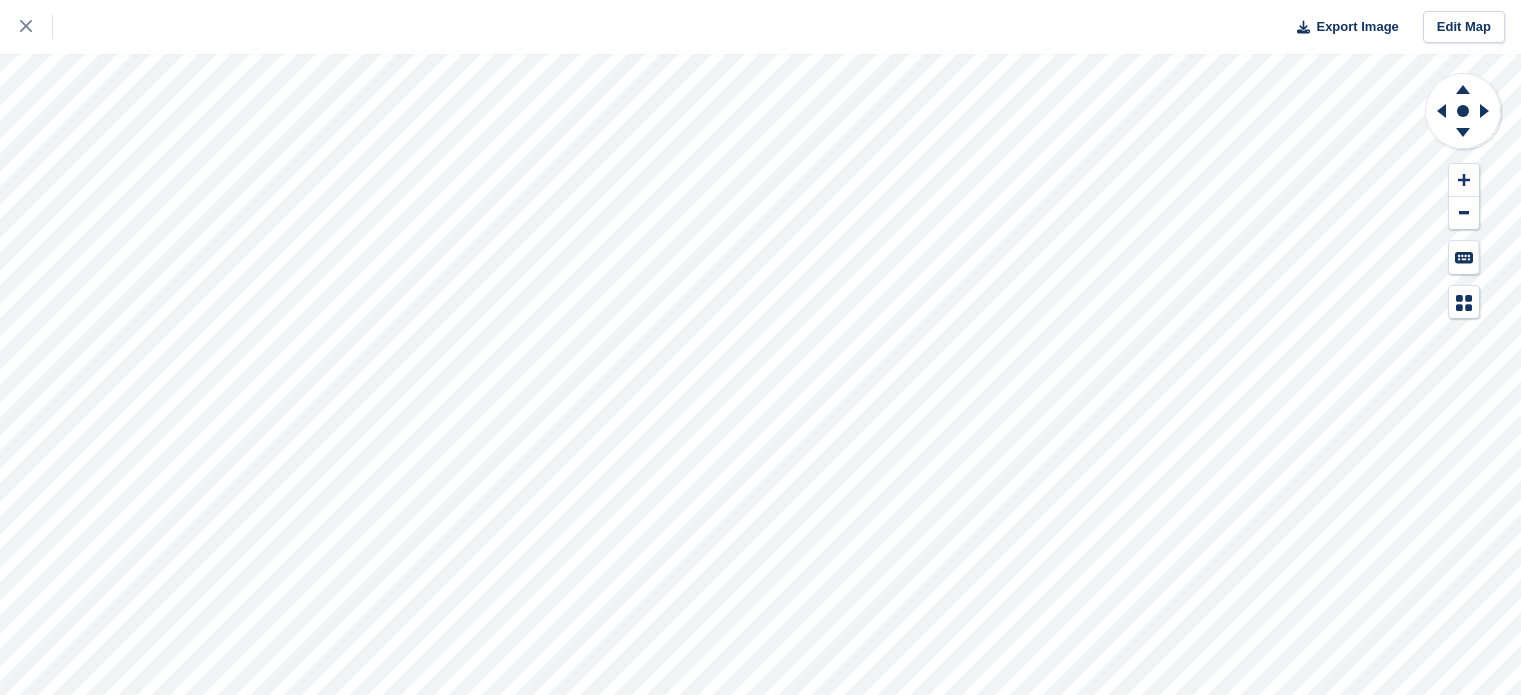 scroll, scrollTop: 0, scrollLeft: 0, axis: both 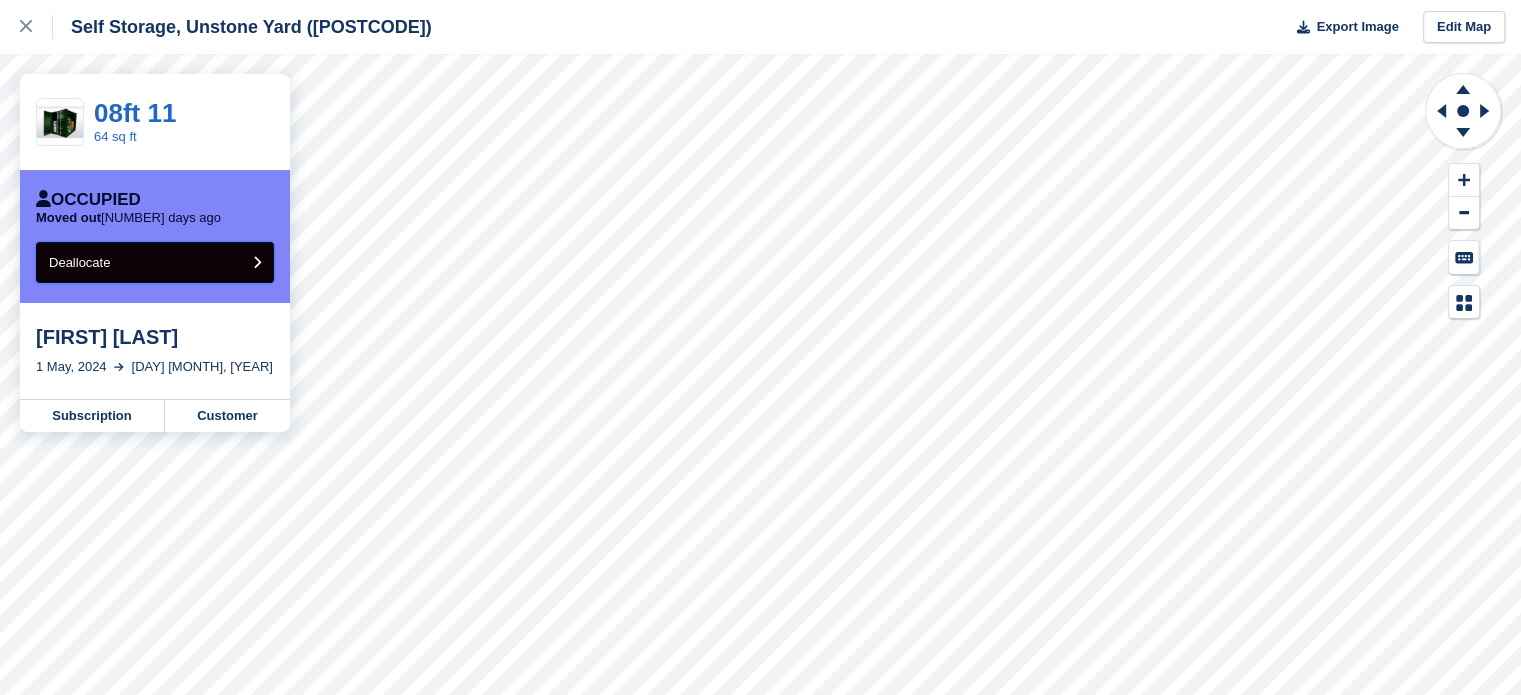 click on "Deallocate" at bounding box center [79, 262] 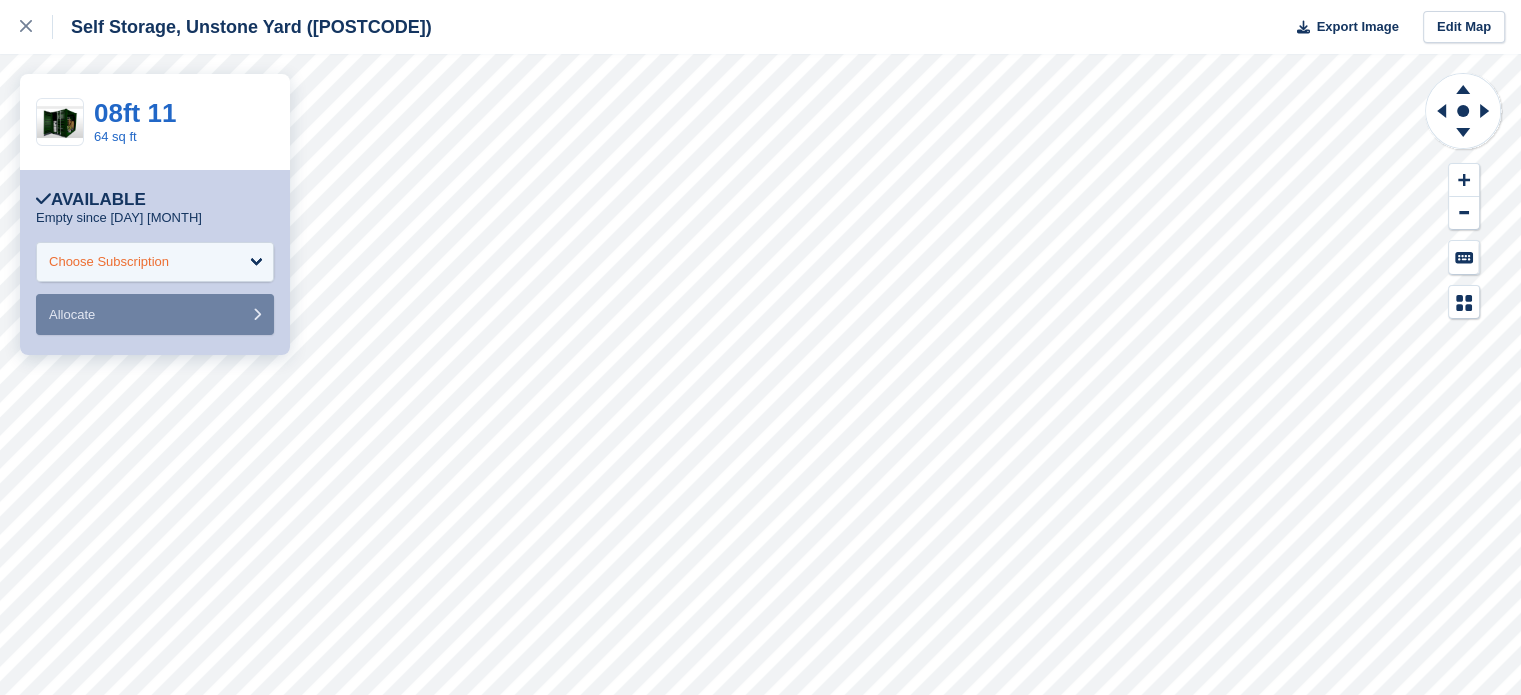 click on "Choose Subscription" at bounding box center [109, 262] 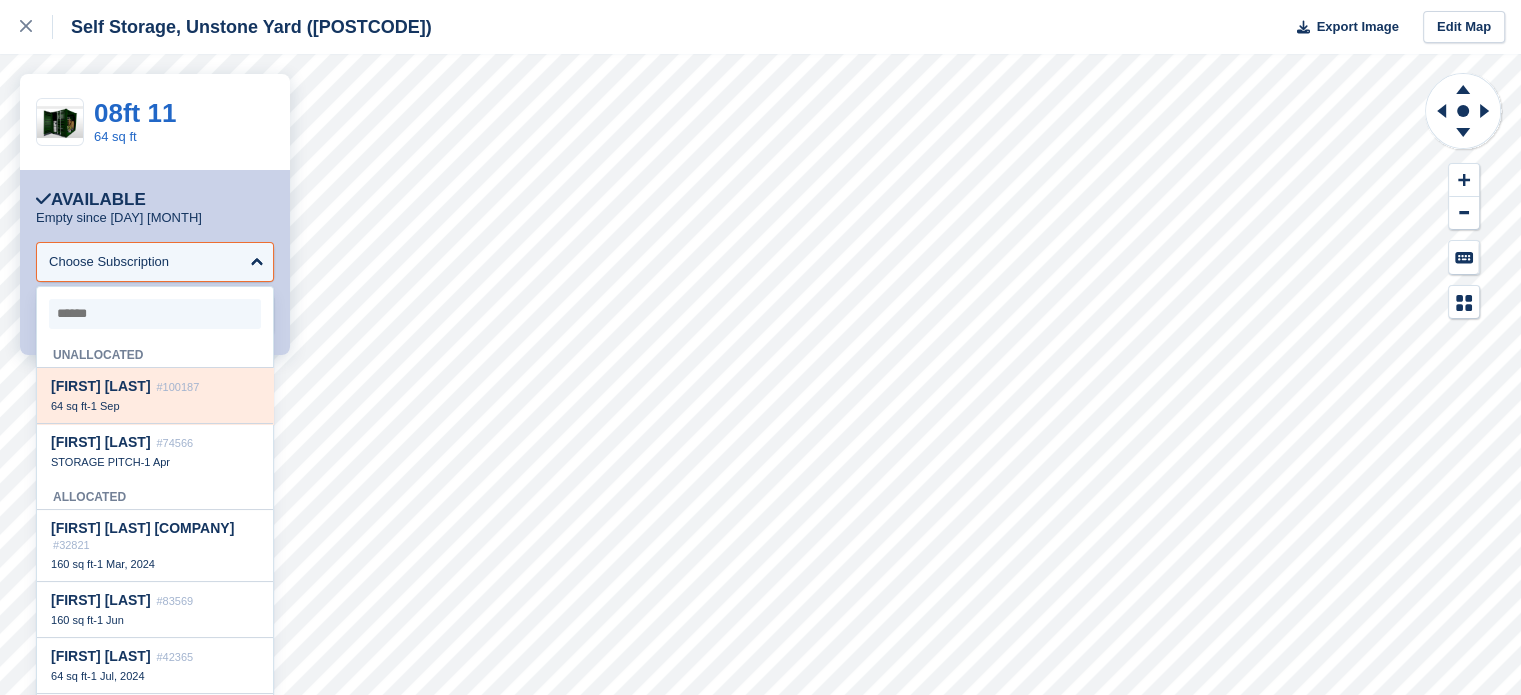 click on "1 Sep" at bounding box center [105, 406] 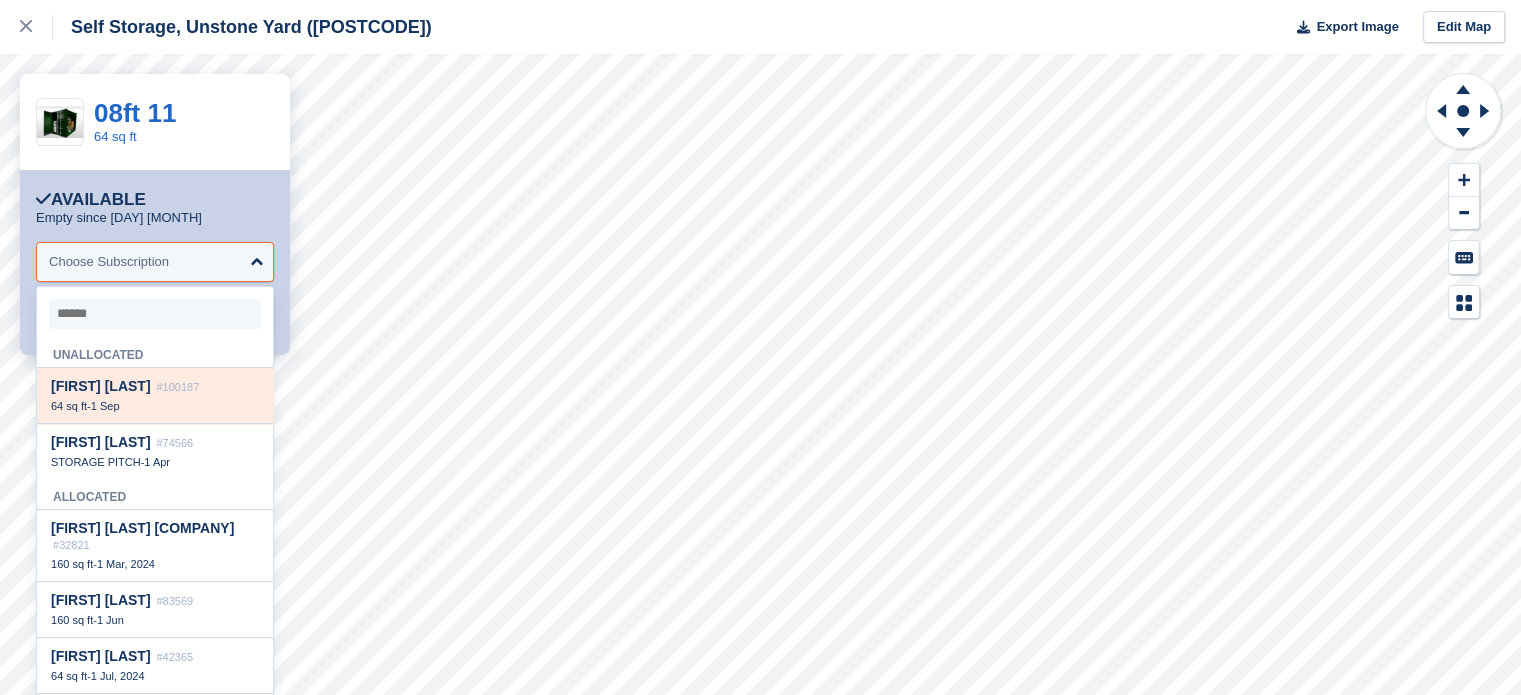 select on "******" 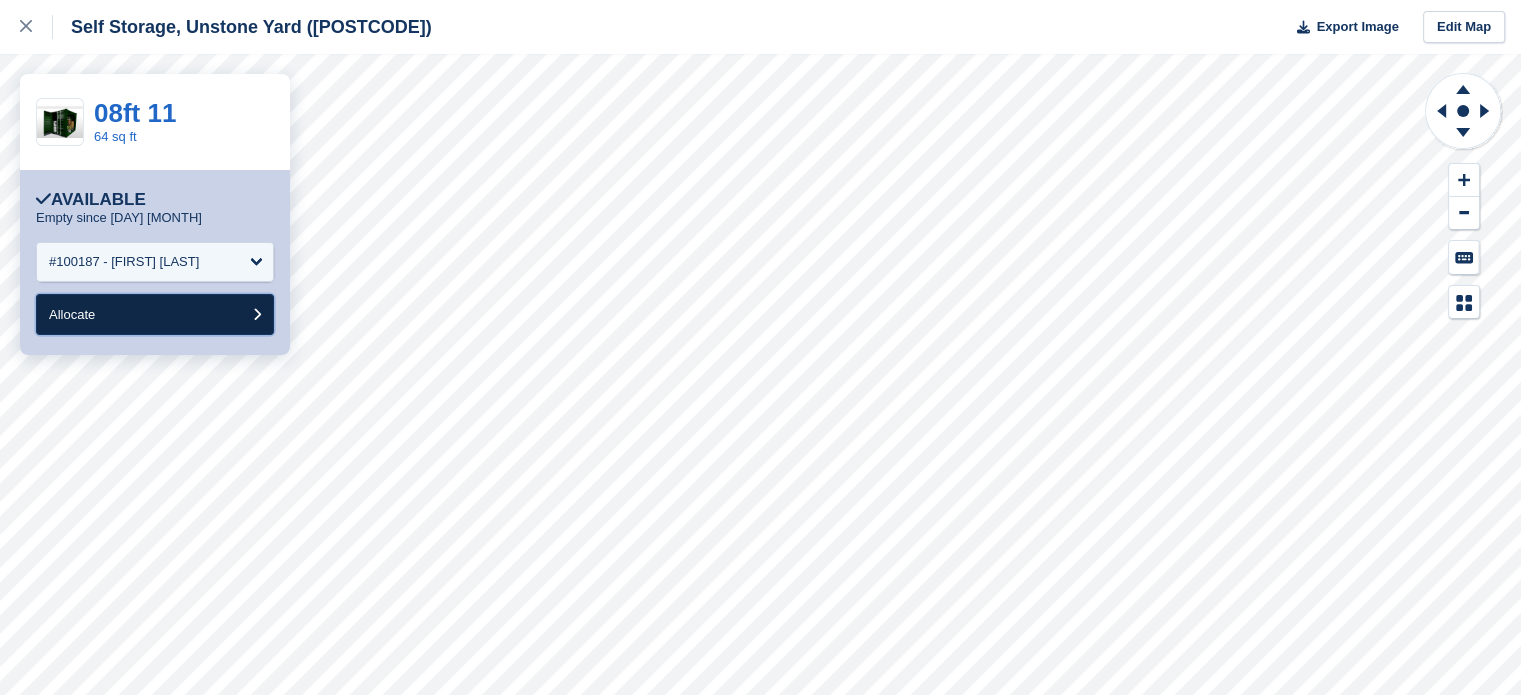 click on "Allocate" at bounding box center (155, 314) 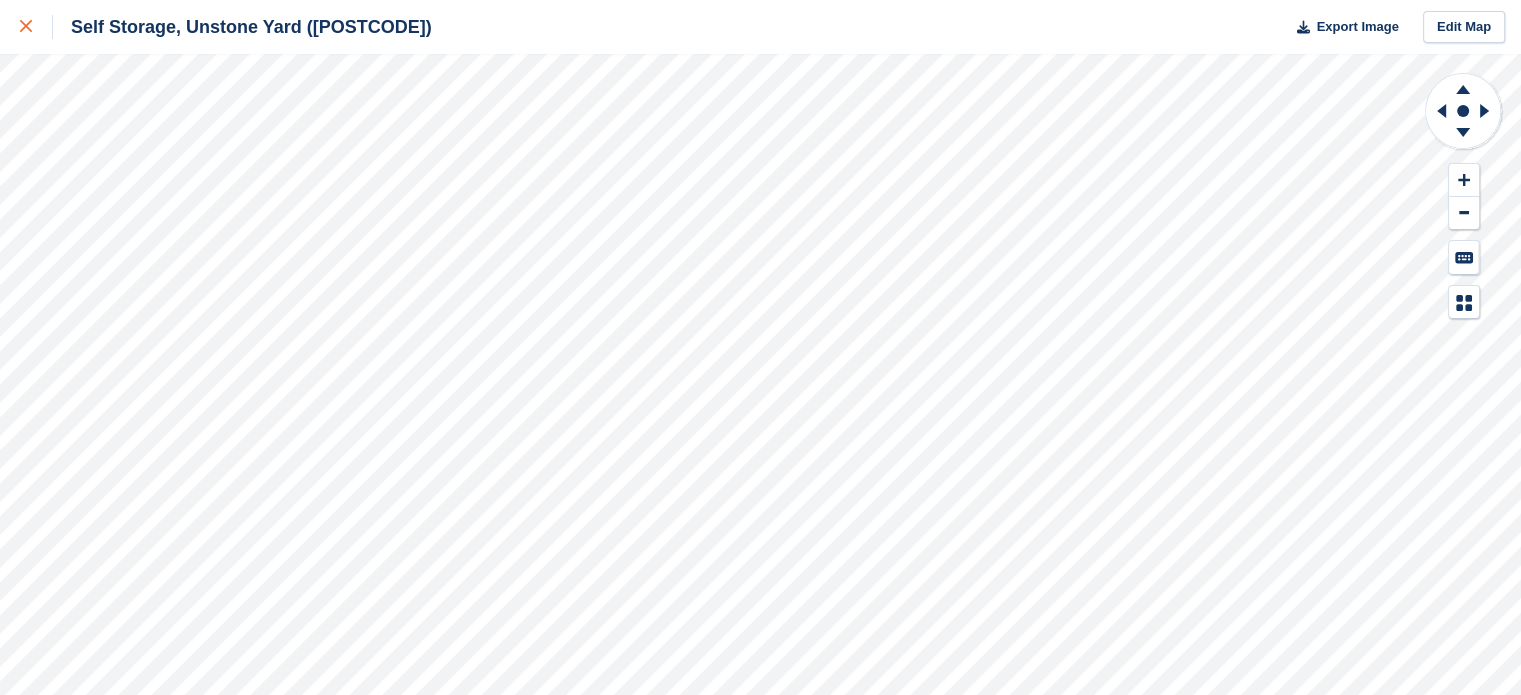 click 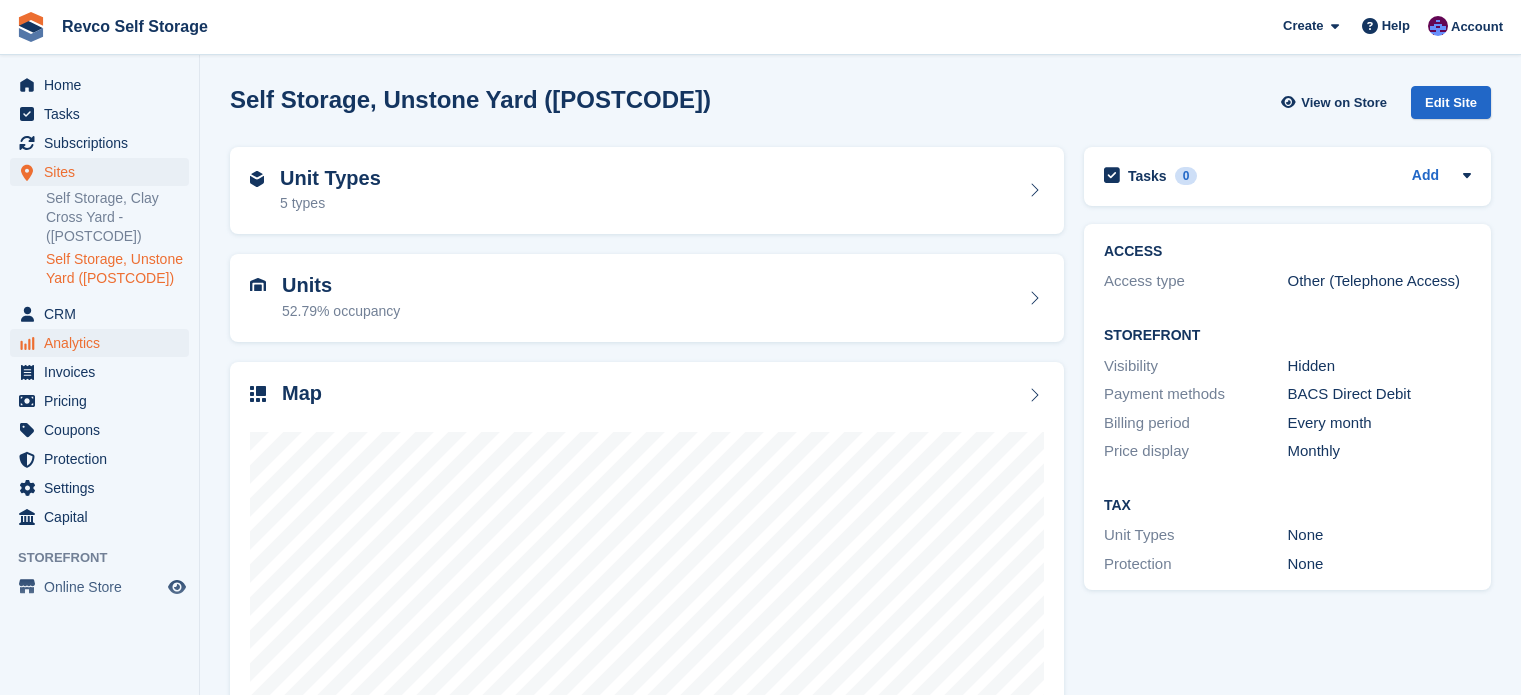 scroll, scrollTop: 0, scrollLeft: 0, axis: both 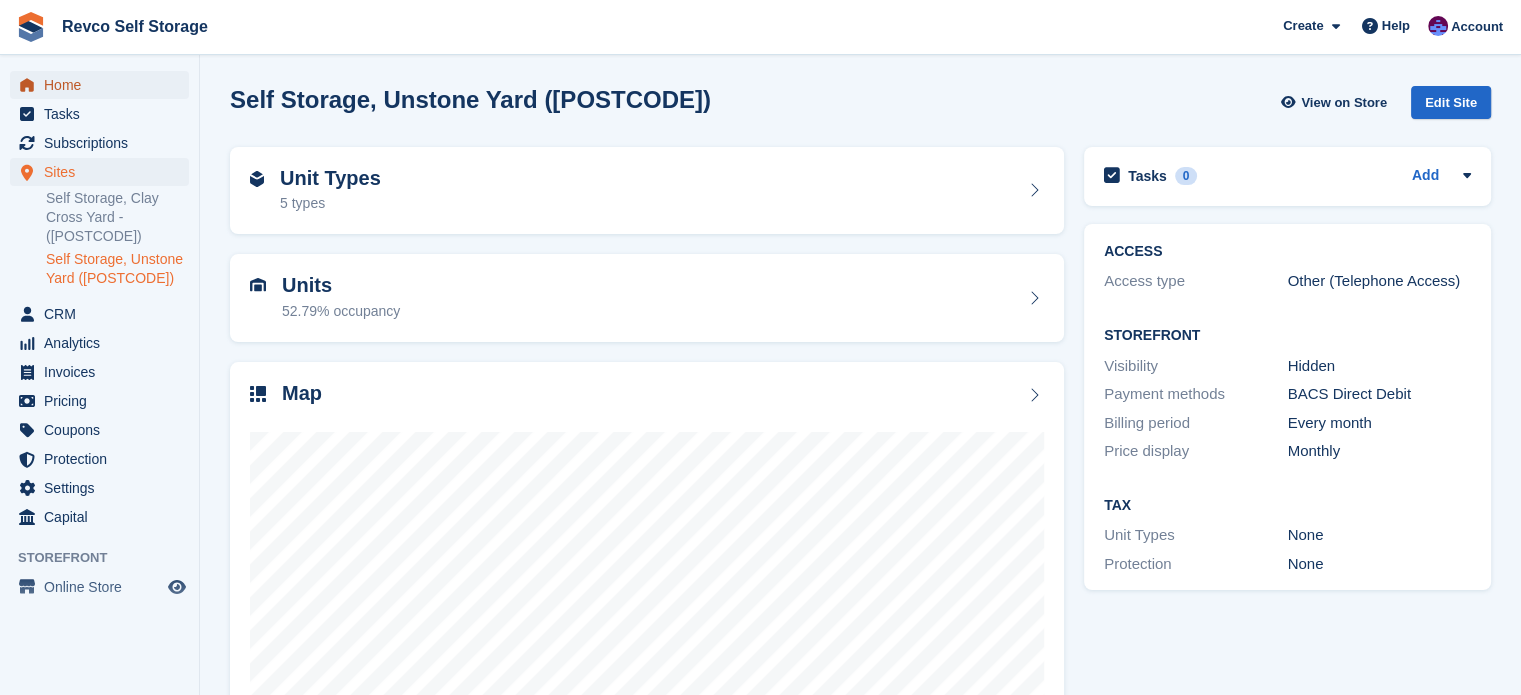 click on "Home" at bounding box center (104, 85) 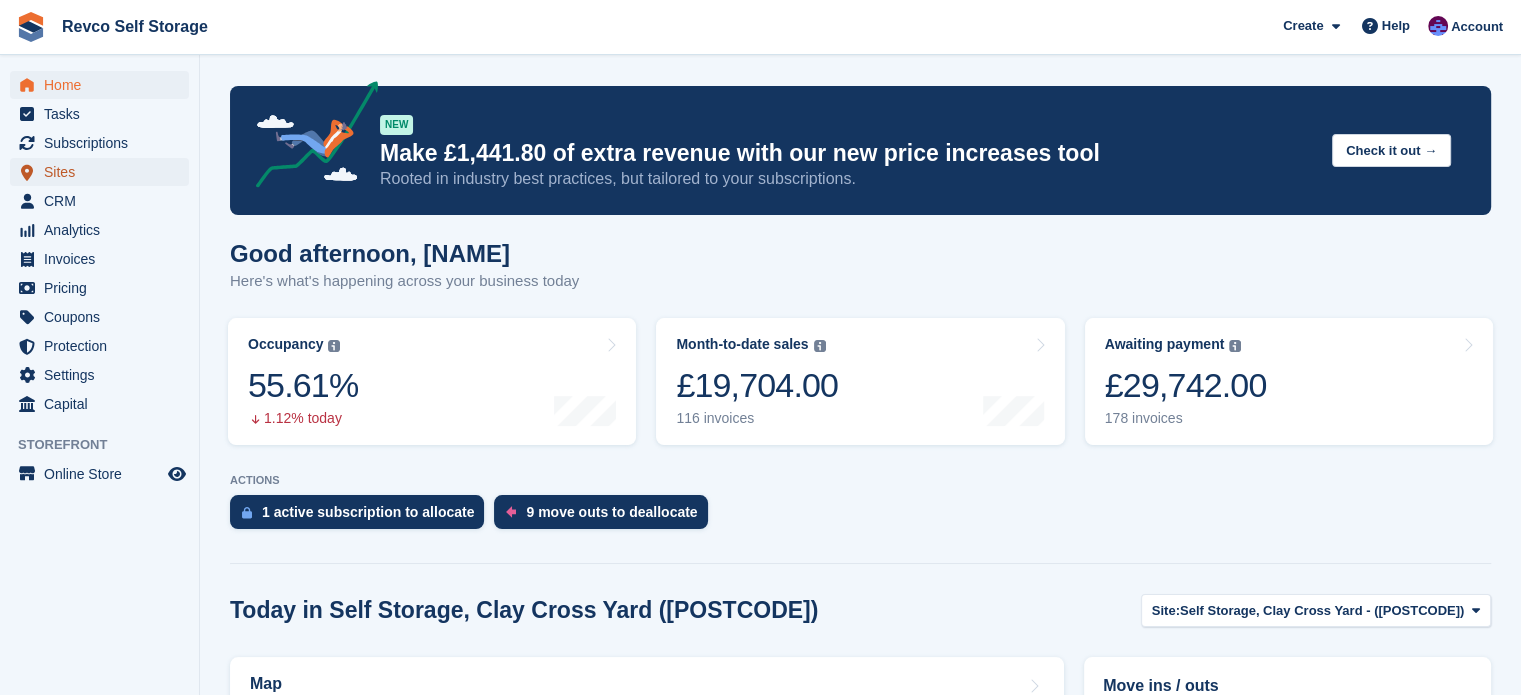 click on "Sites" at bounding box center (104, 172) 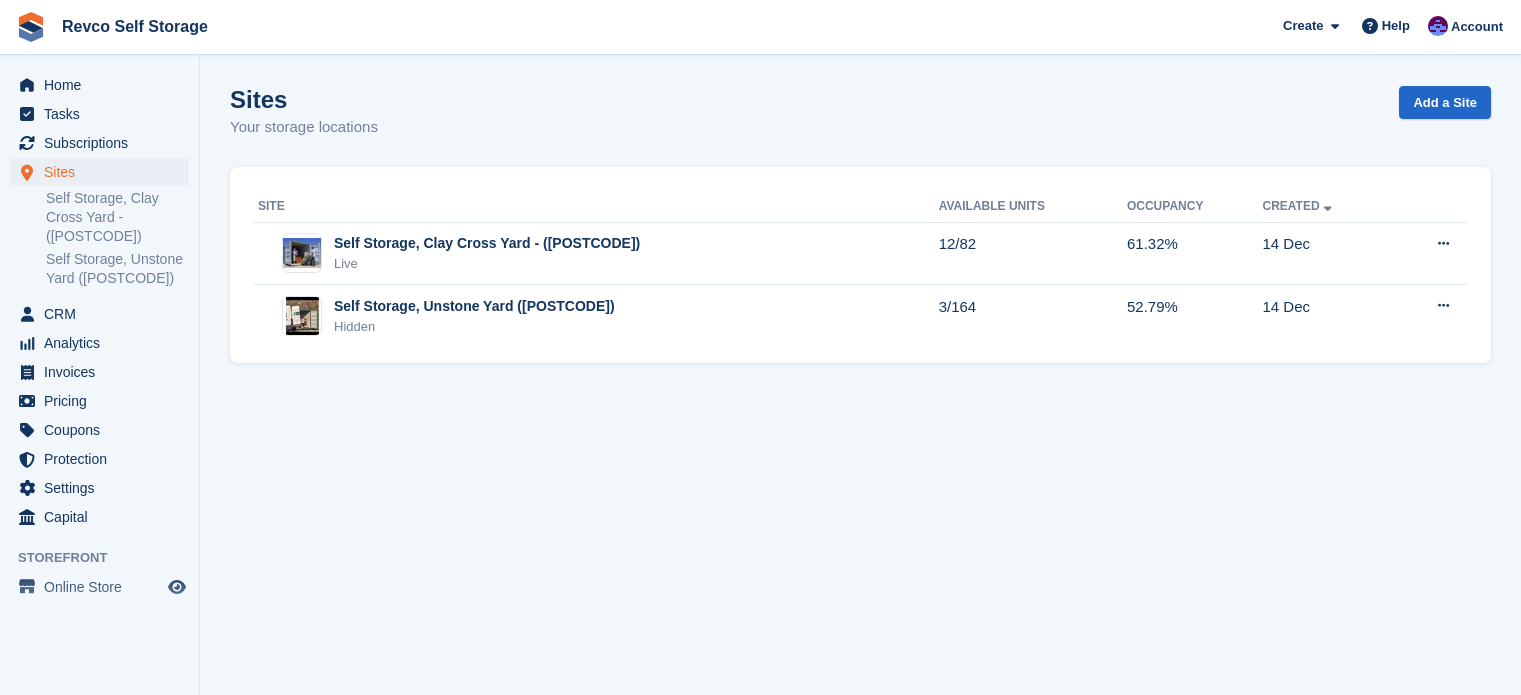 scroll, scrollTop: 0, scrollLeft: 0, axis: both 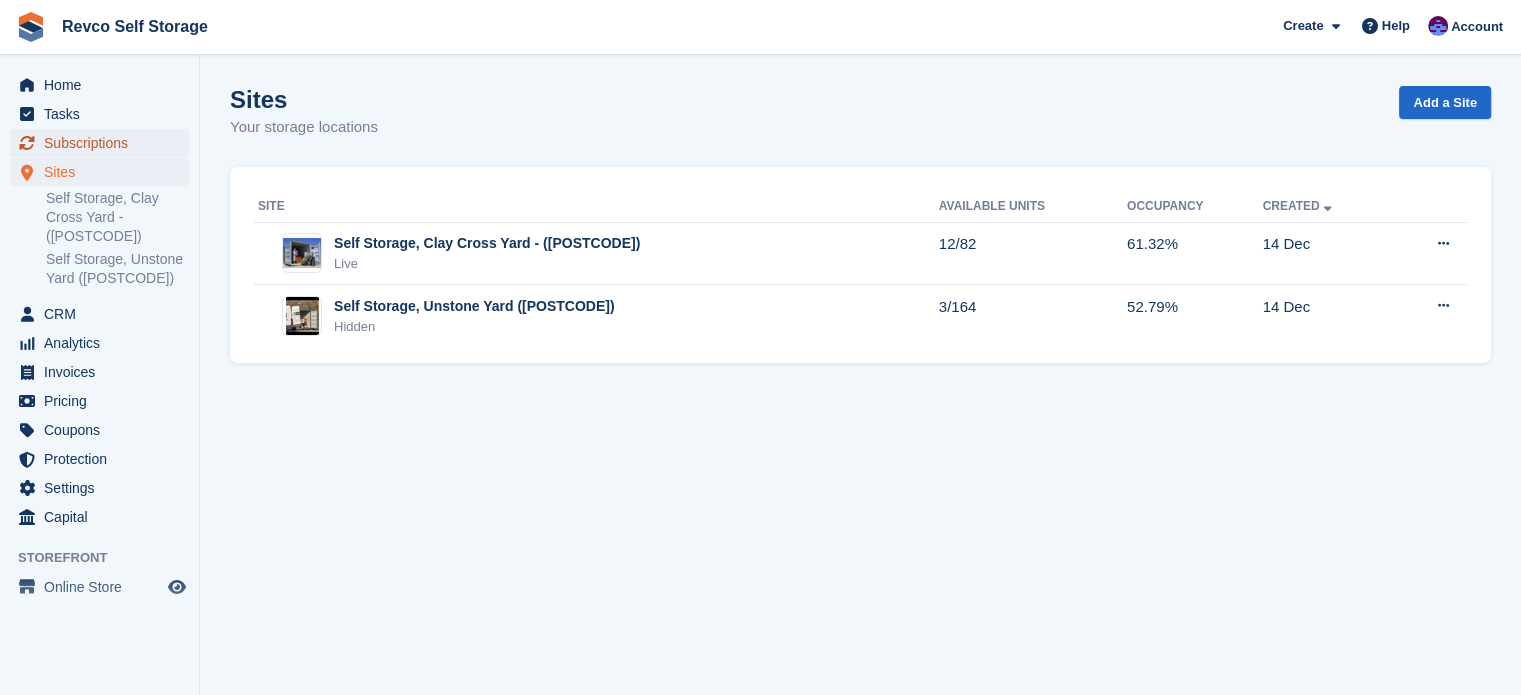 click on "Subscriptions" at bounding box center [104, 143] 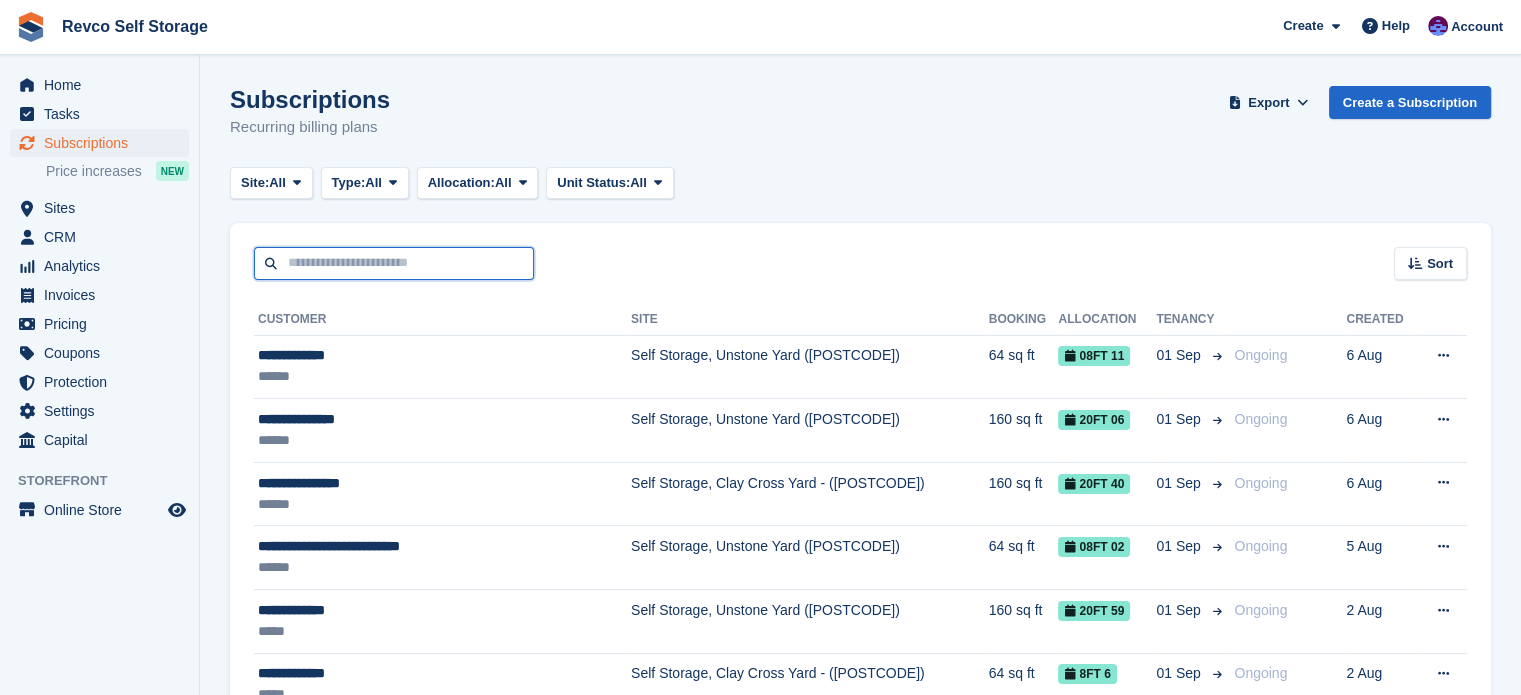 click at bounding box center [394, 263] 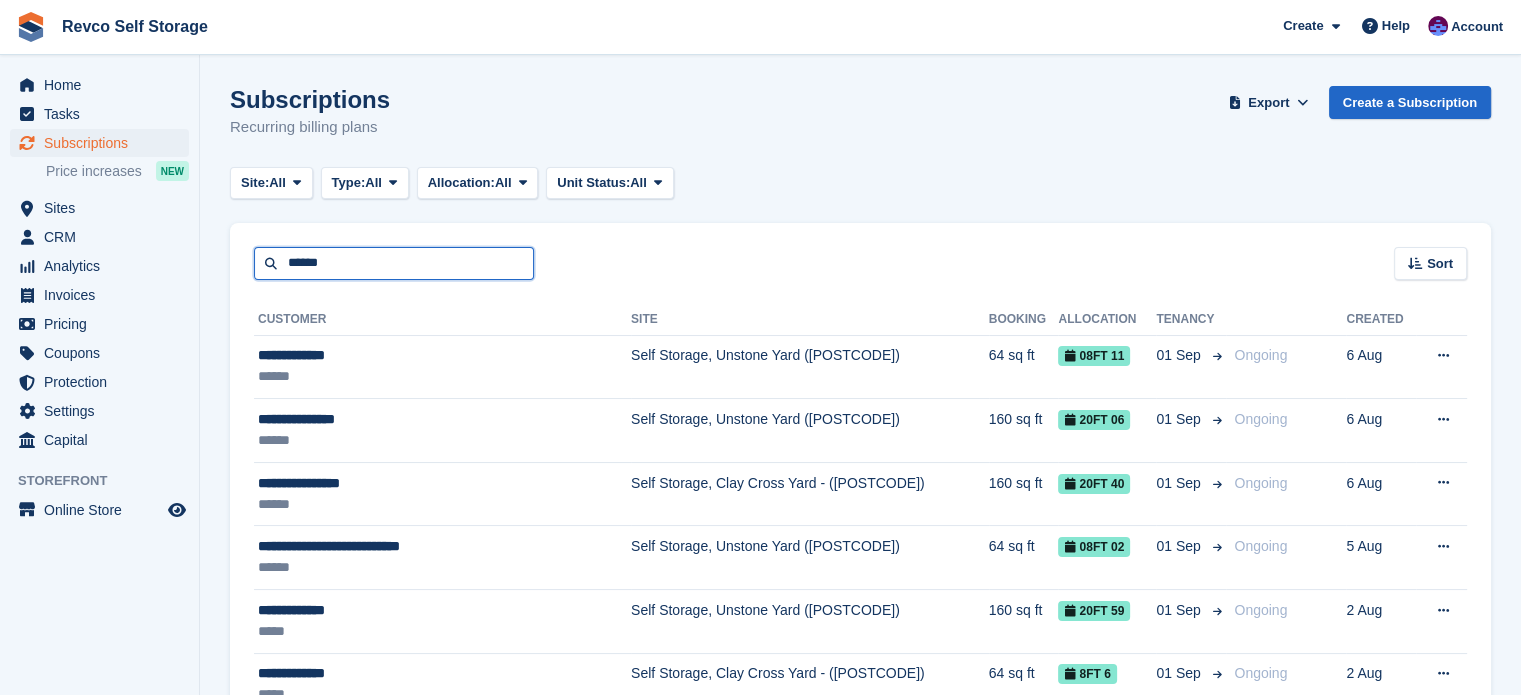 type on "******" 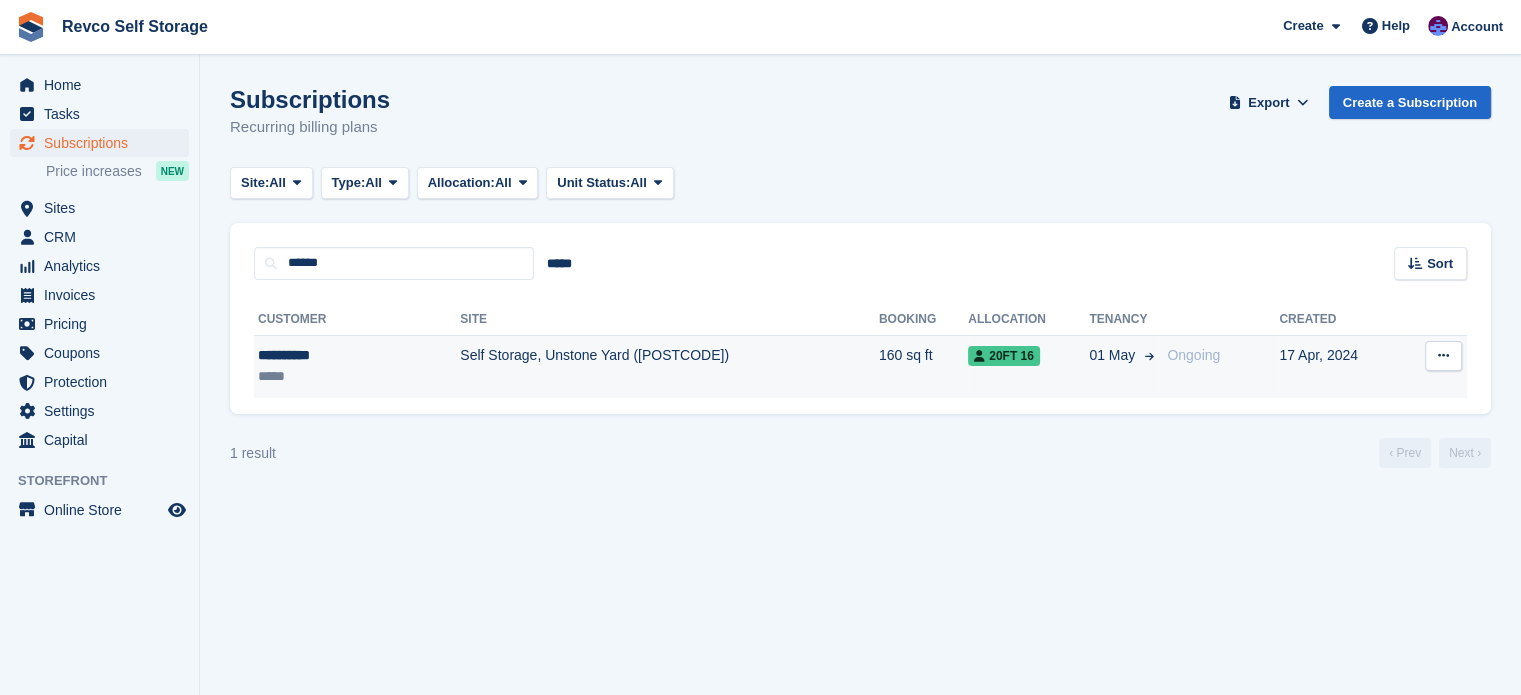 click on "Self Storage, Unstone Yard ([POSTCODE])" at bounding box center (669, 366) 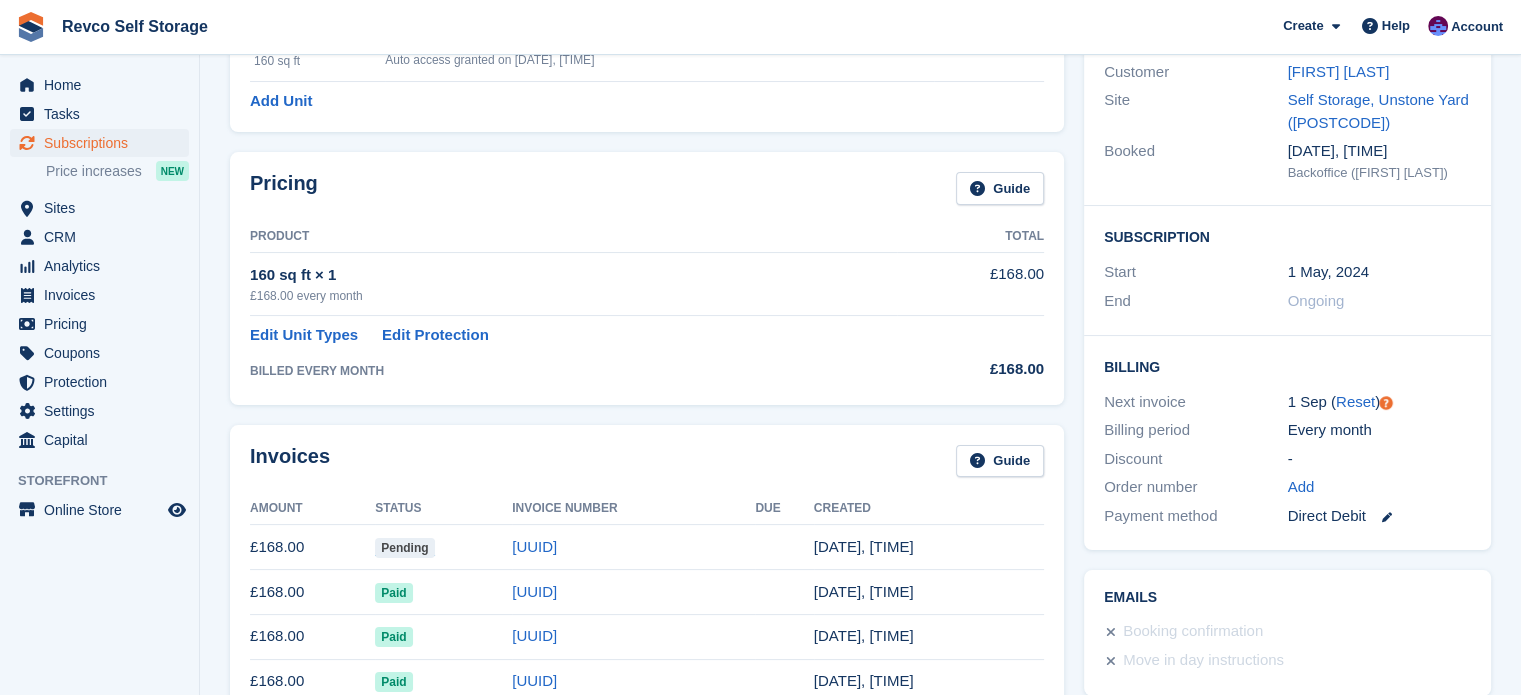 scroll, scrollTop: 300, scrollLeft: 0, axis: vertical 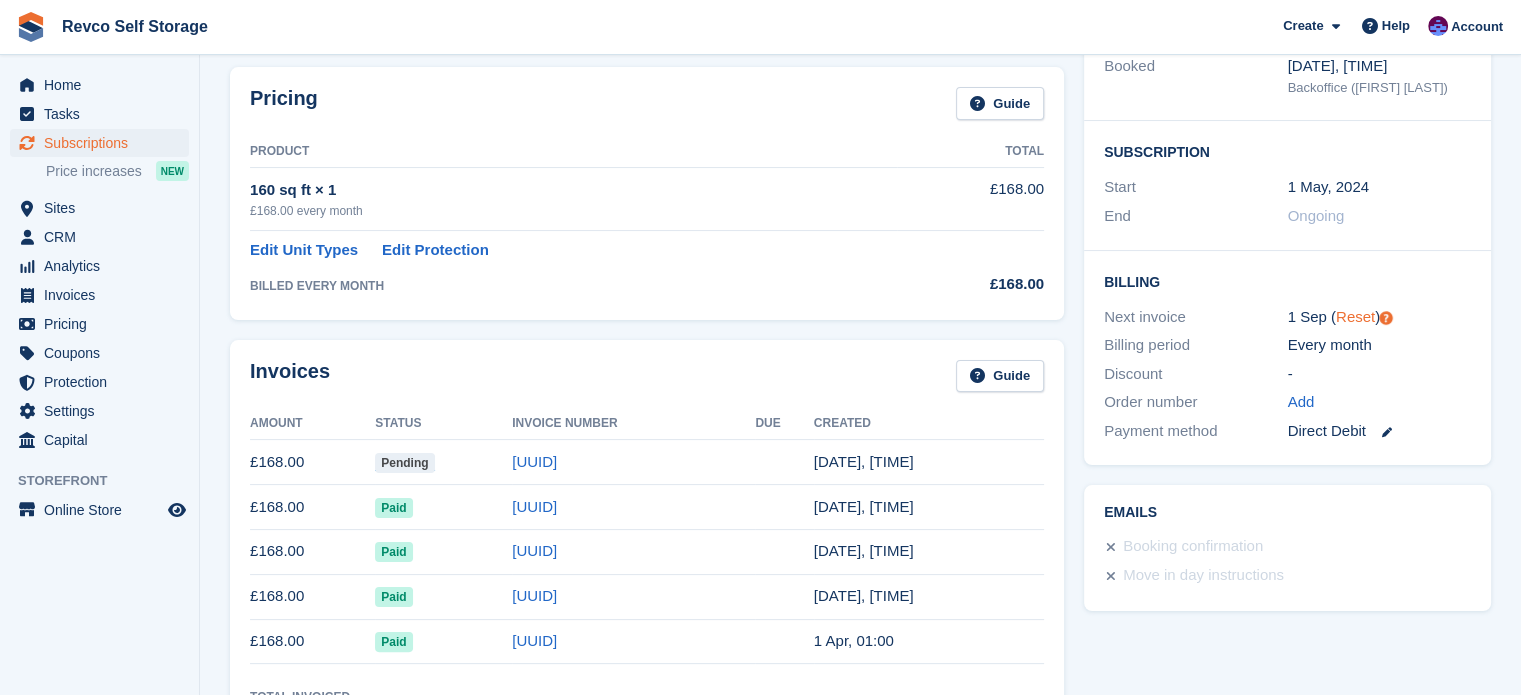 click on "Reset" at bounding box center (1355, 316) 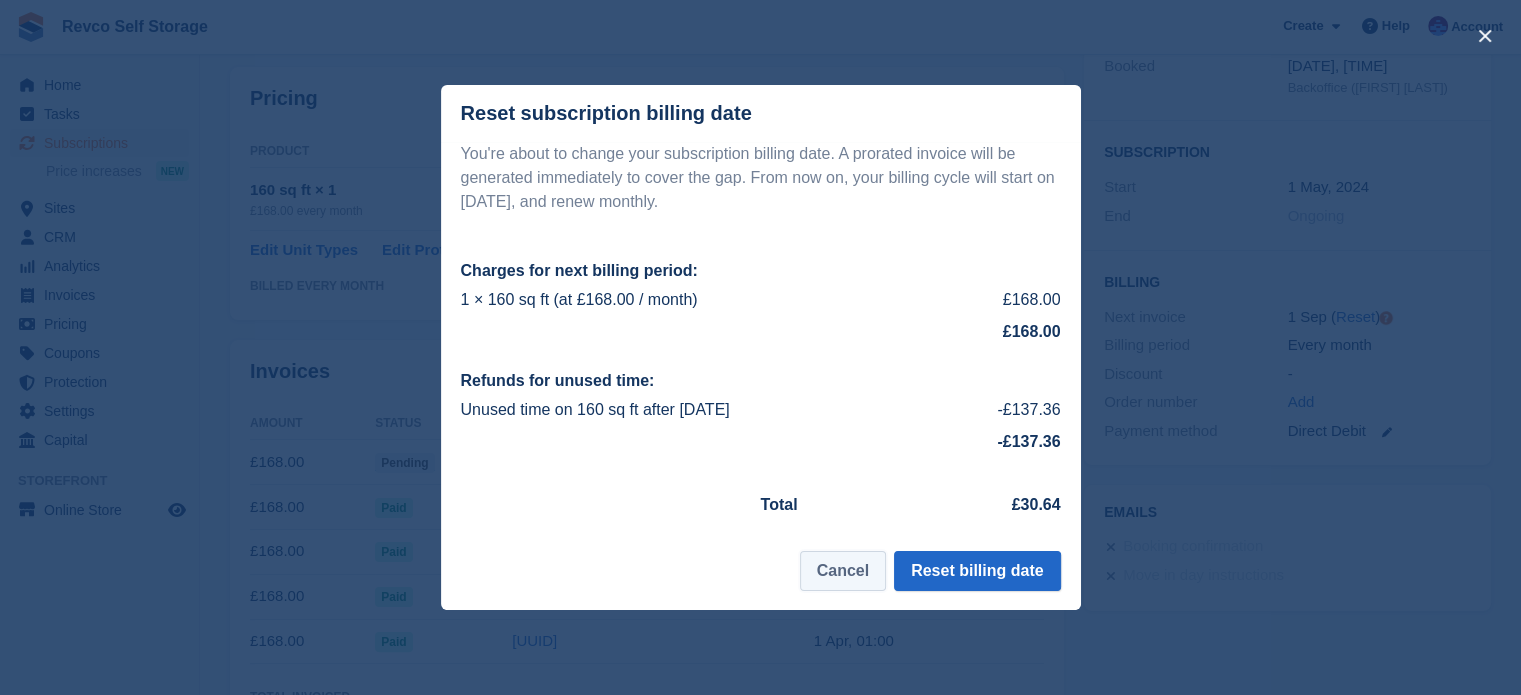 click on "Cancel" at bounding box center (843, 571) 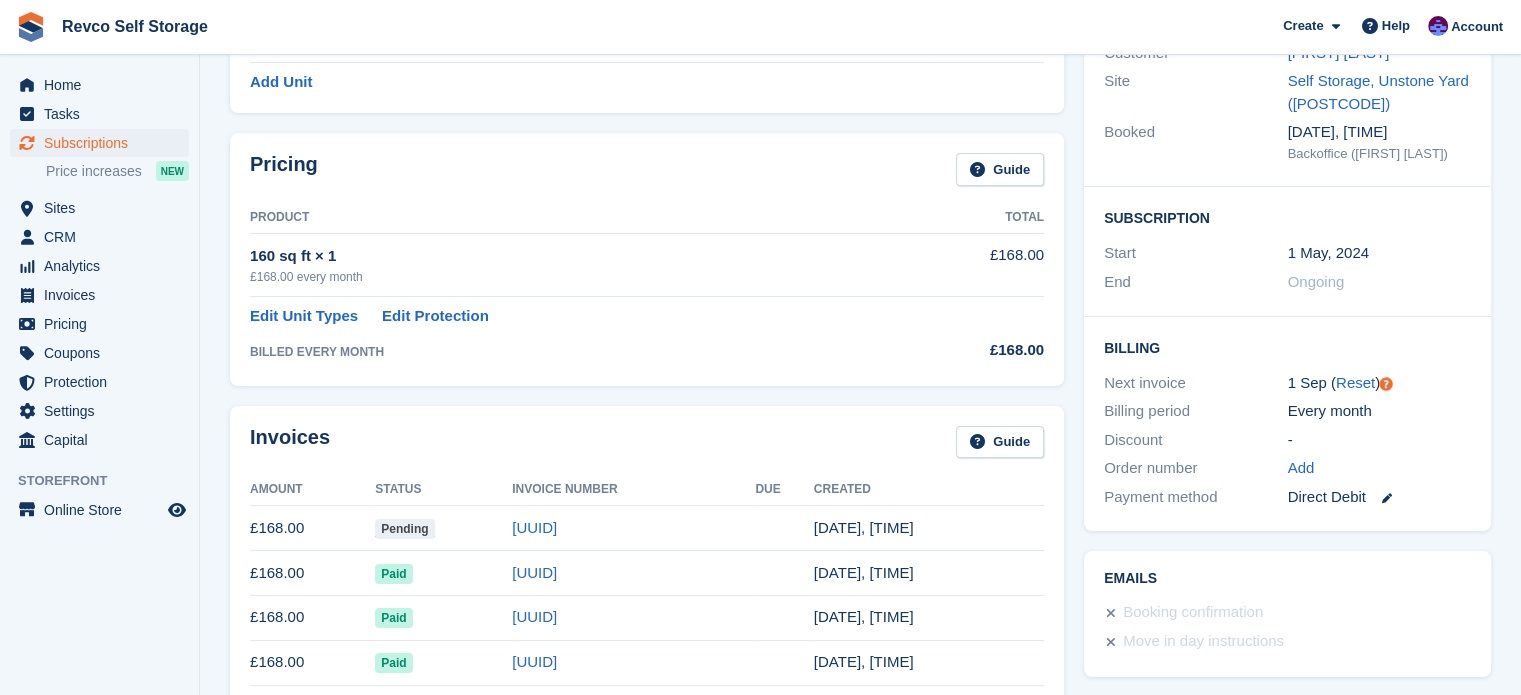 scroll, scrollTop: 200, scrollLeft: 0, axis: vertical 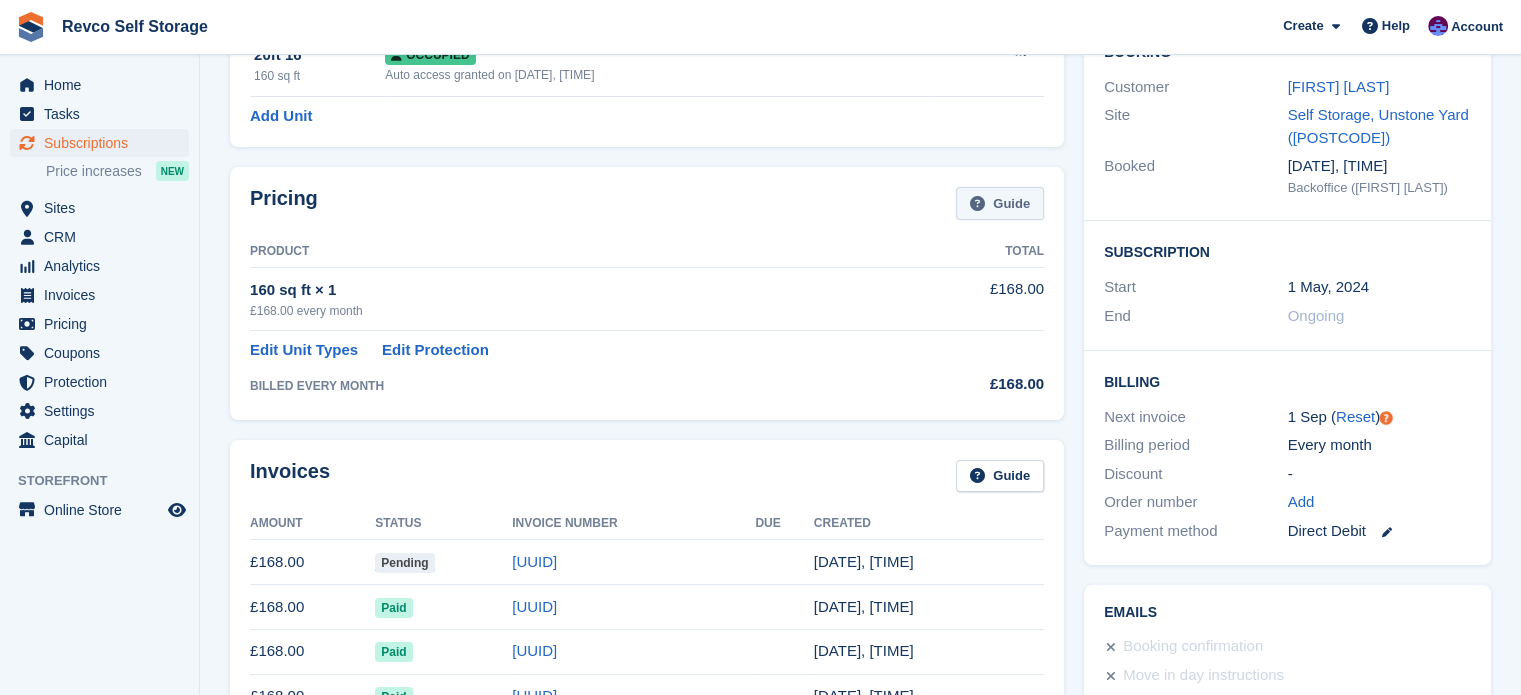 click on "Guide" at bounding box center [1000, 203] 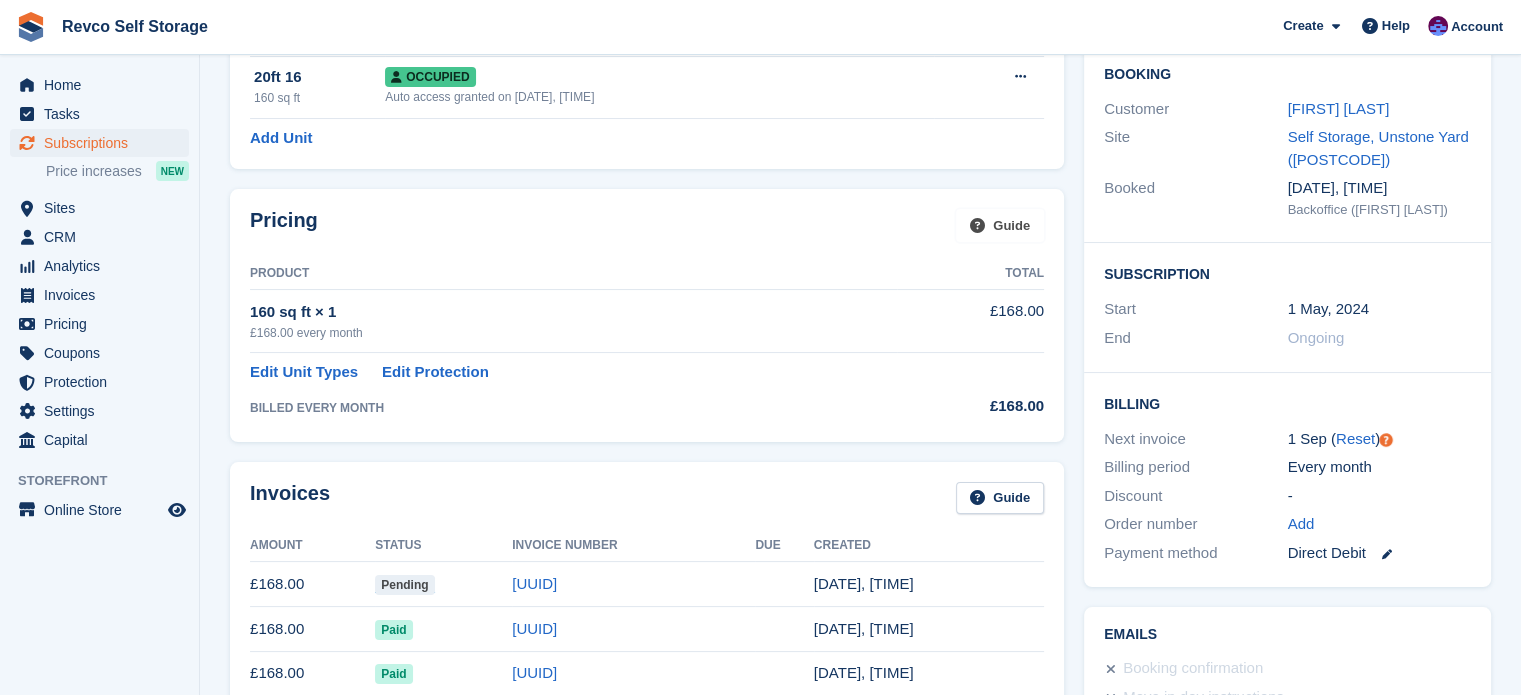 scroll, scrollTop: 200, scrollLeft: 0, axis: vertical 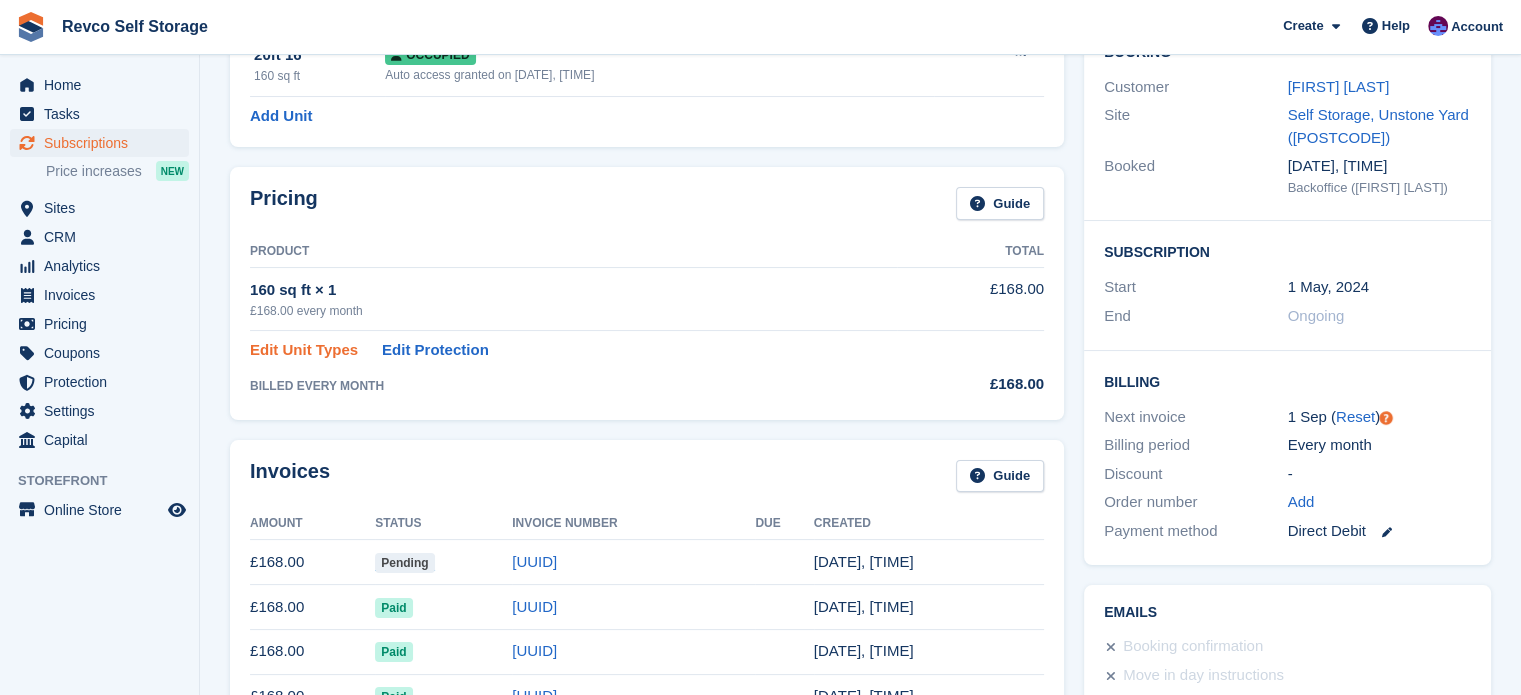 click on "Edit Unit Types" at bounding box center [304, 350] 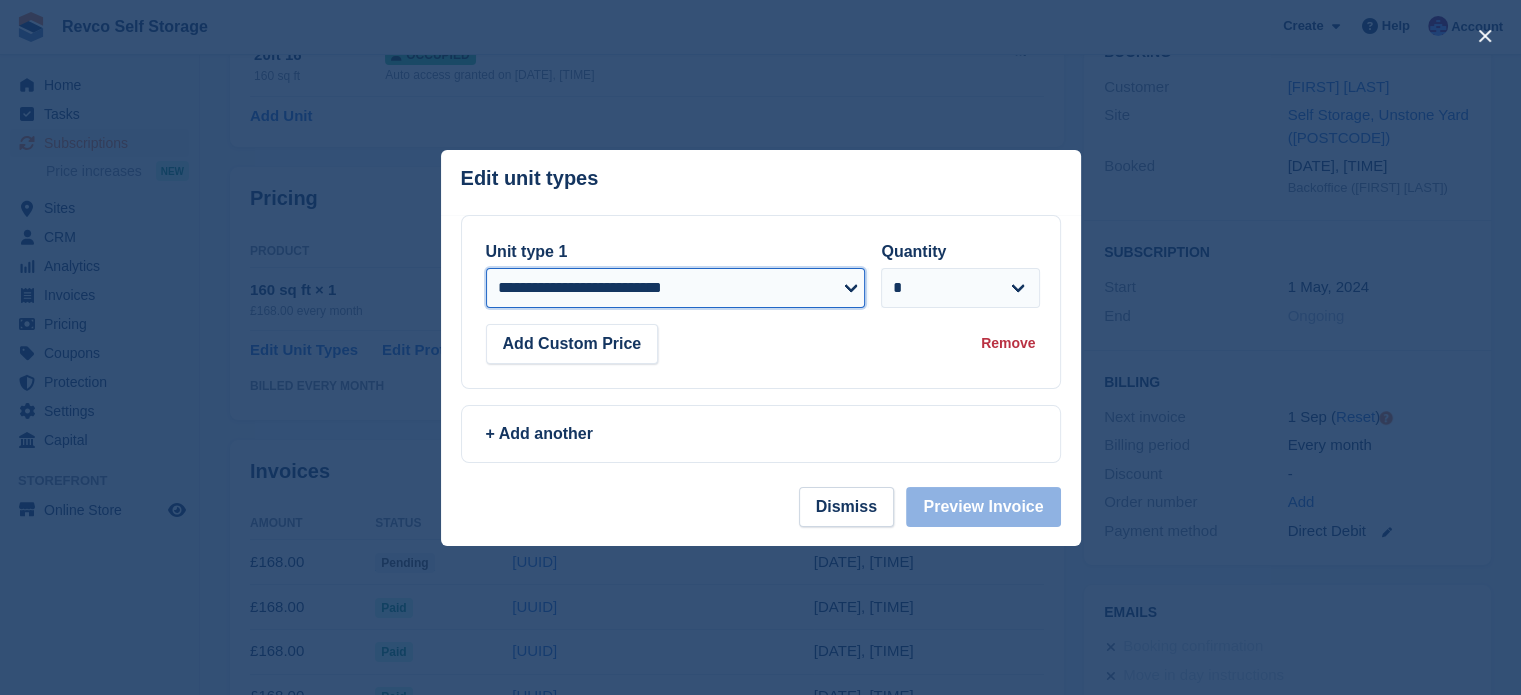click on "**********" at bounding box center (676, 288) 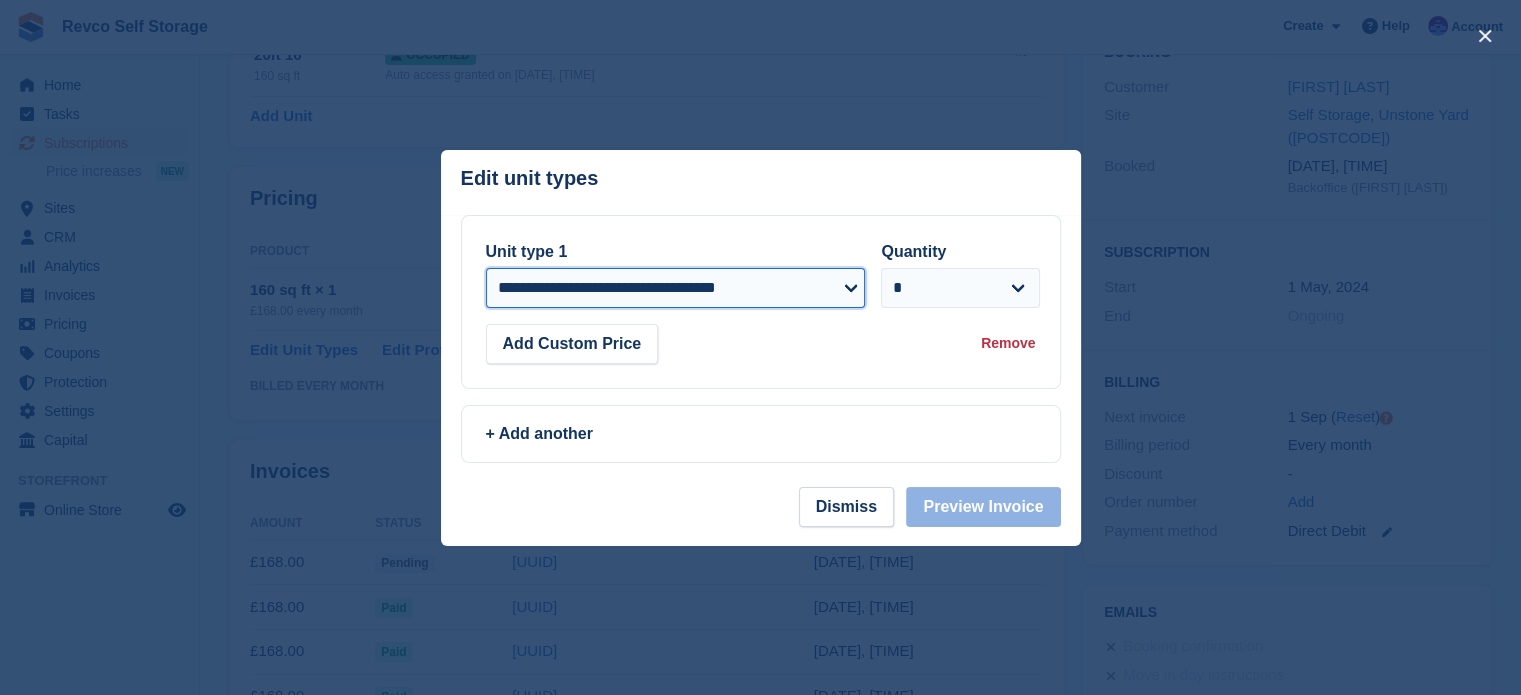 click on "**********" at bounding box center (676, 288) 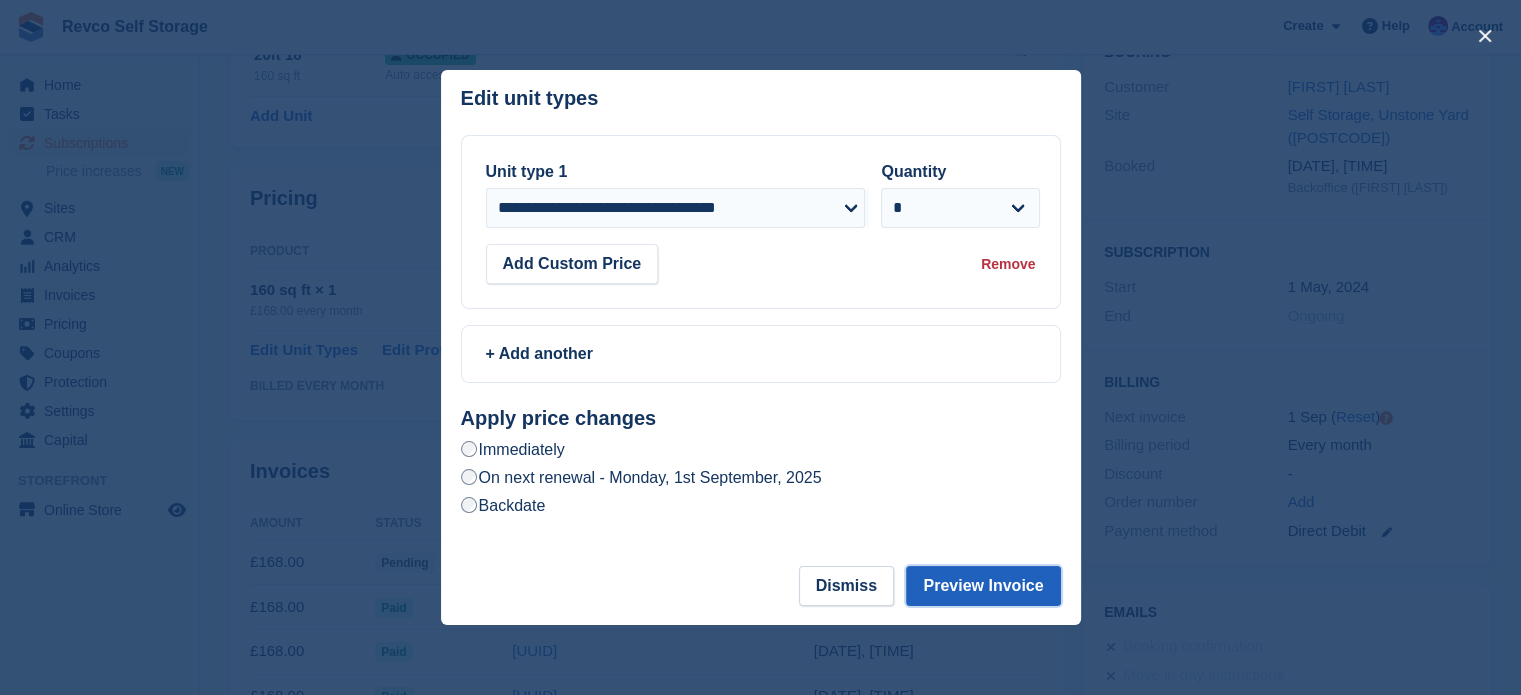 click on "Preview Invoice" at bounding box center [983, 586] 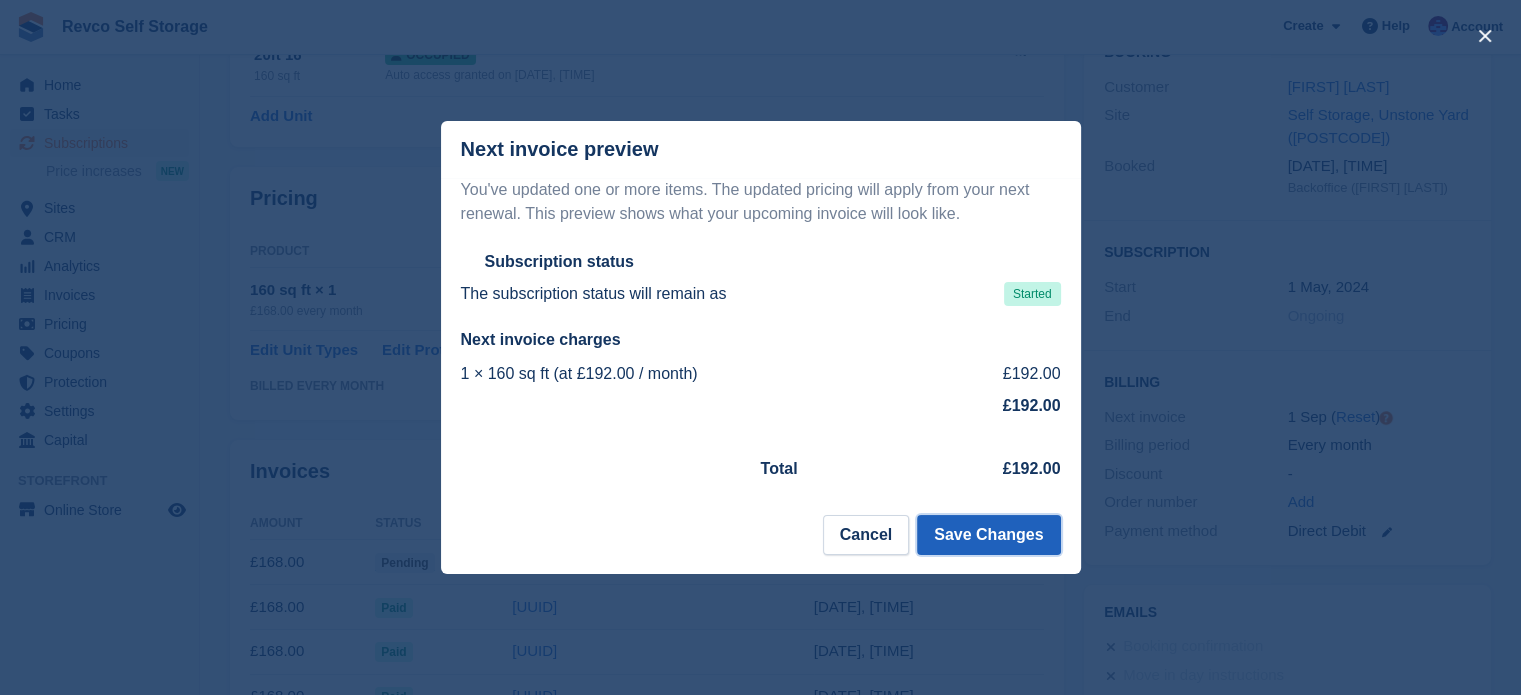 click on "Save Changes" at bounding box center [988, 535] 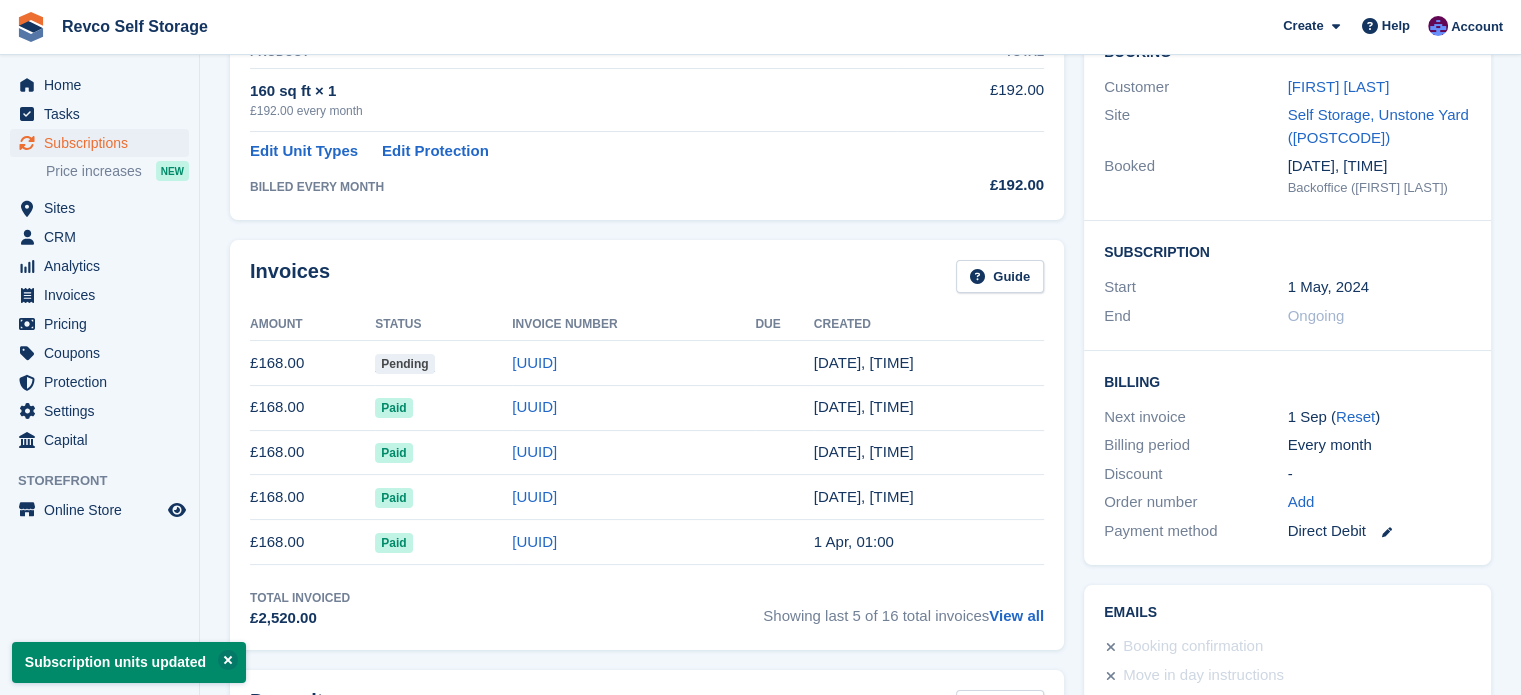 scroll, scrollTop: 0, scrollLeft: 0, axis: both 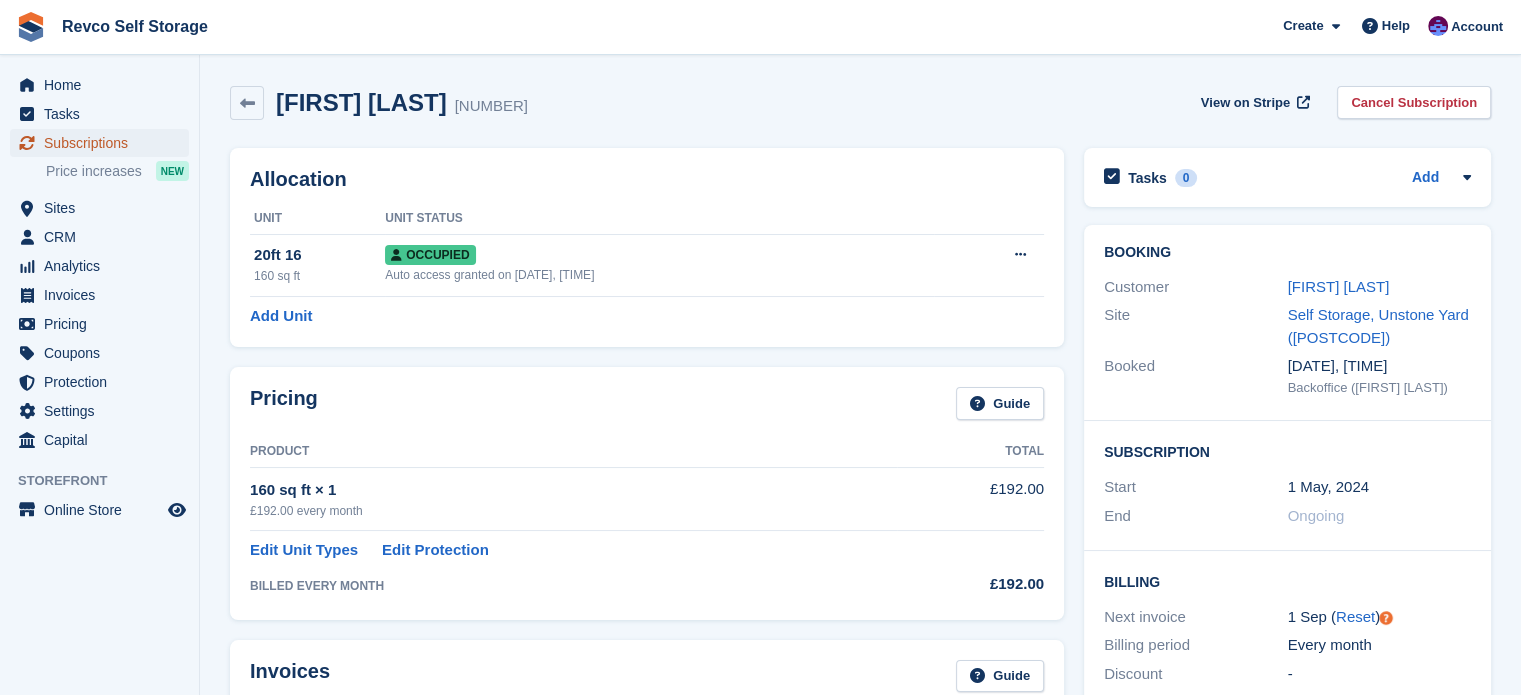 click on "Subscriptions" at bounding box center (104, 143) 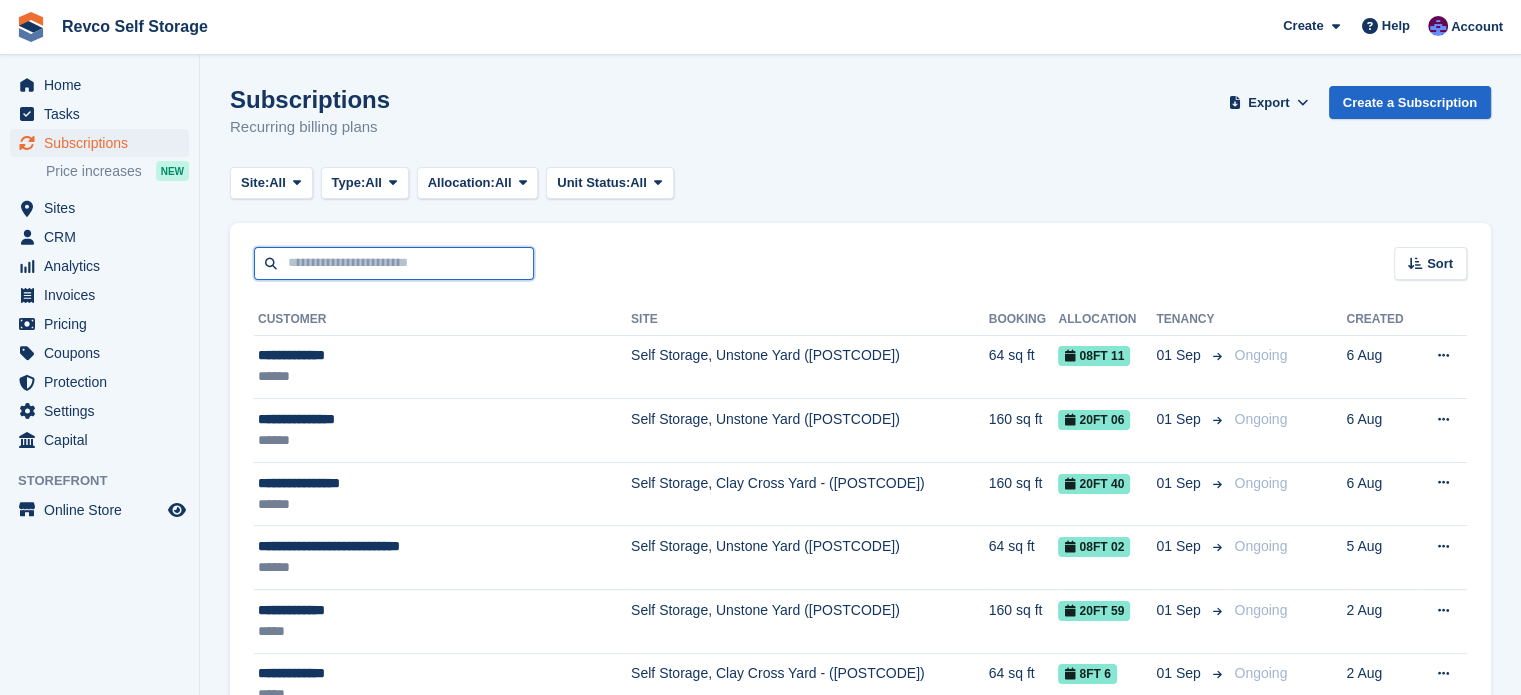 click at bounding box center [394, 263] 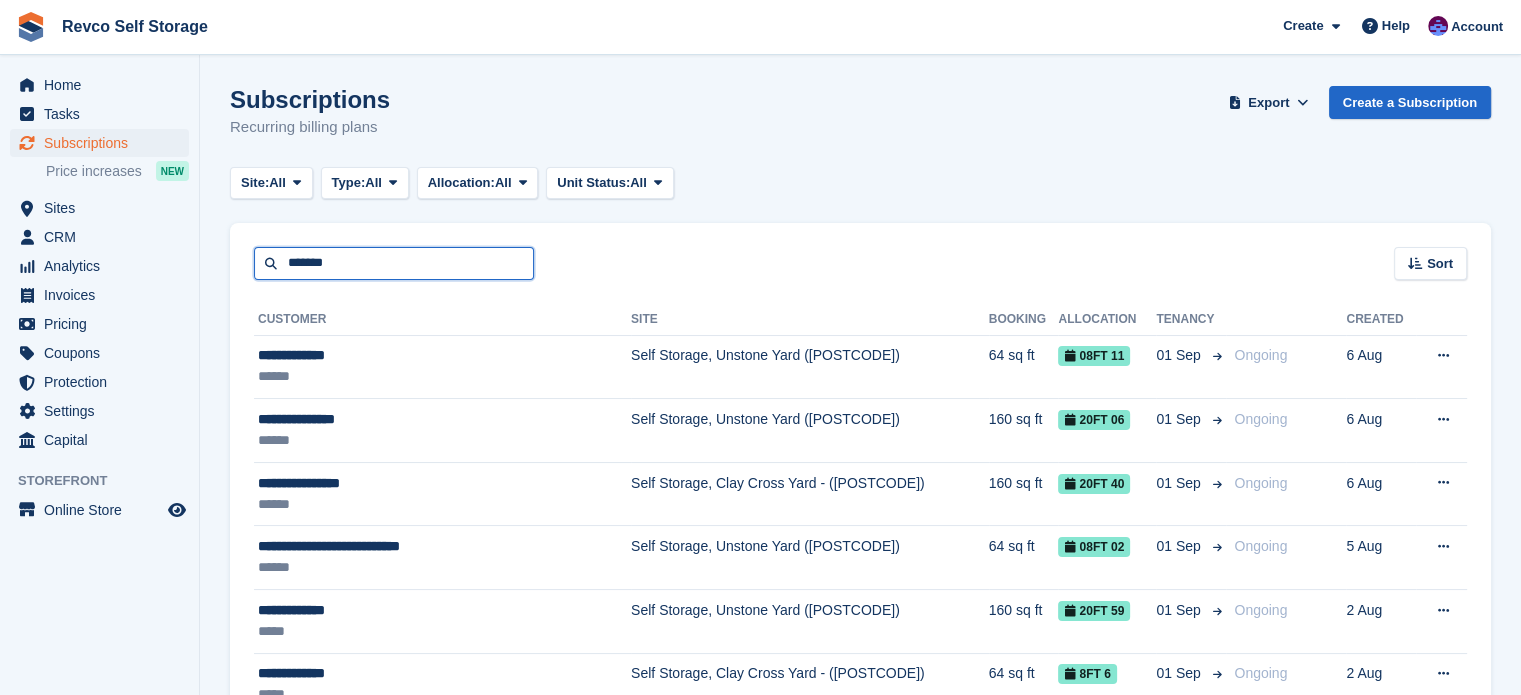 type on "*******" 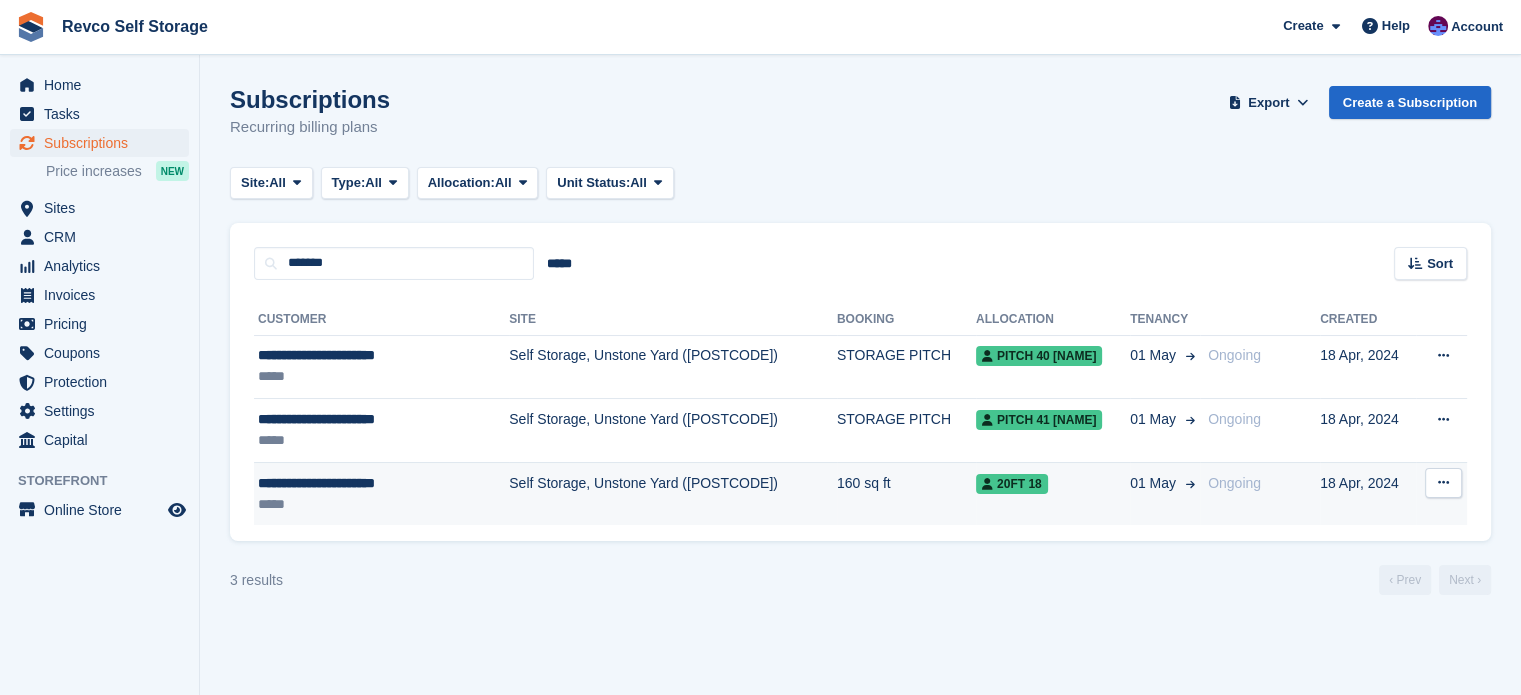 click on "Self Storage, Unstone Yard ([POSTCODE])" at bounding box center (673, 493) 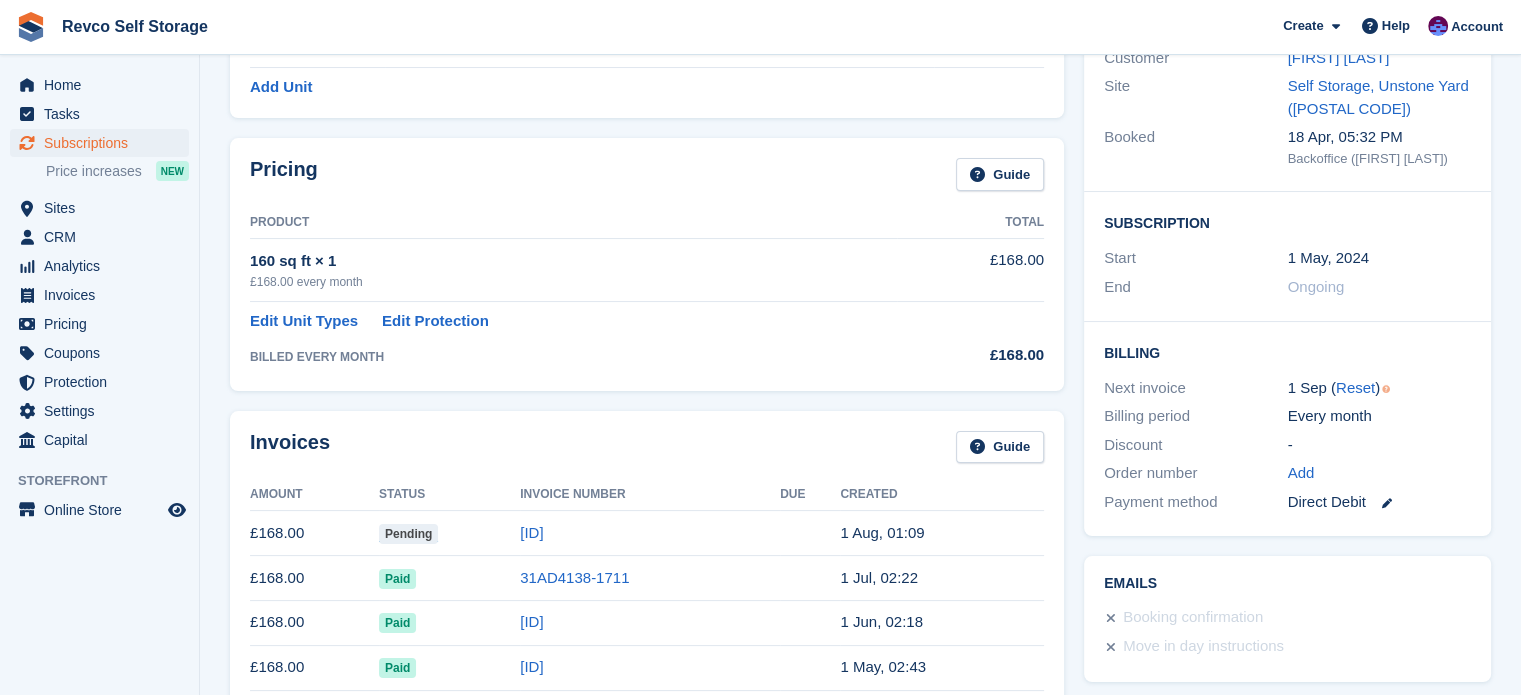 scroll, scrollTop: 200, scrollLeft: 0, axis: vertical 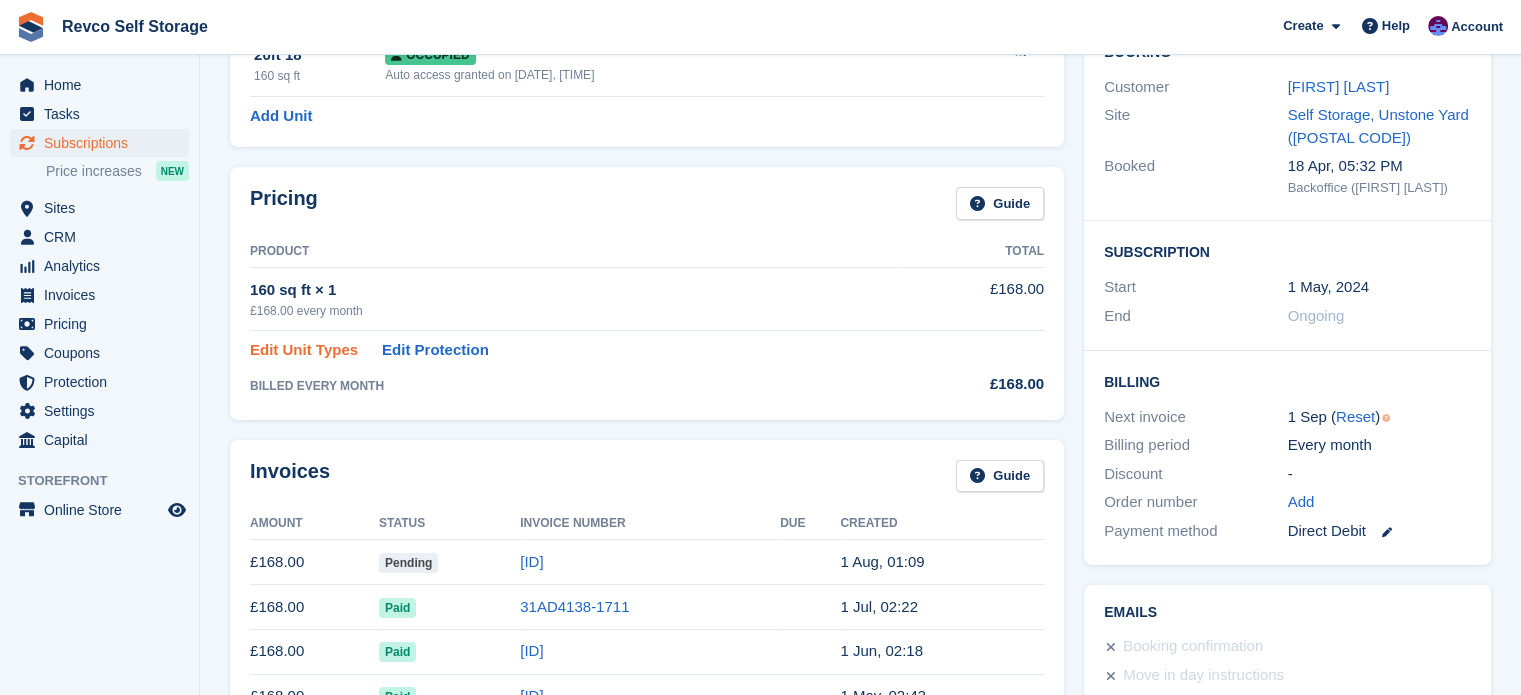 click on "Edit Unit Types" at bounding box center [304, 350] 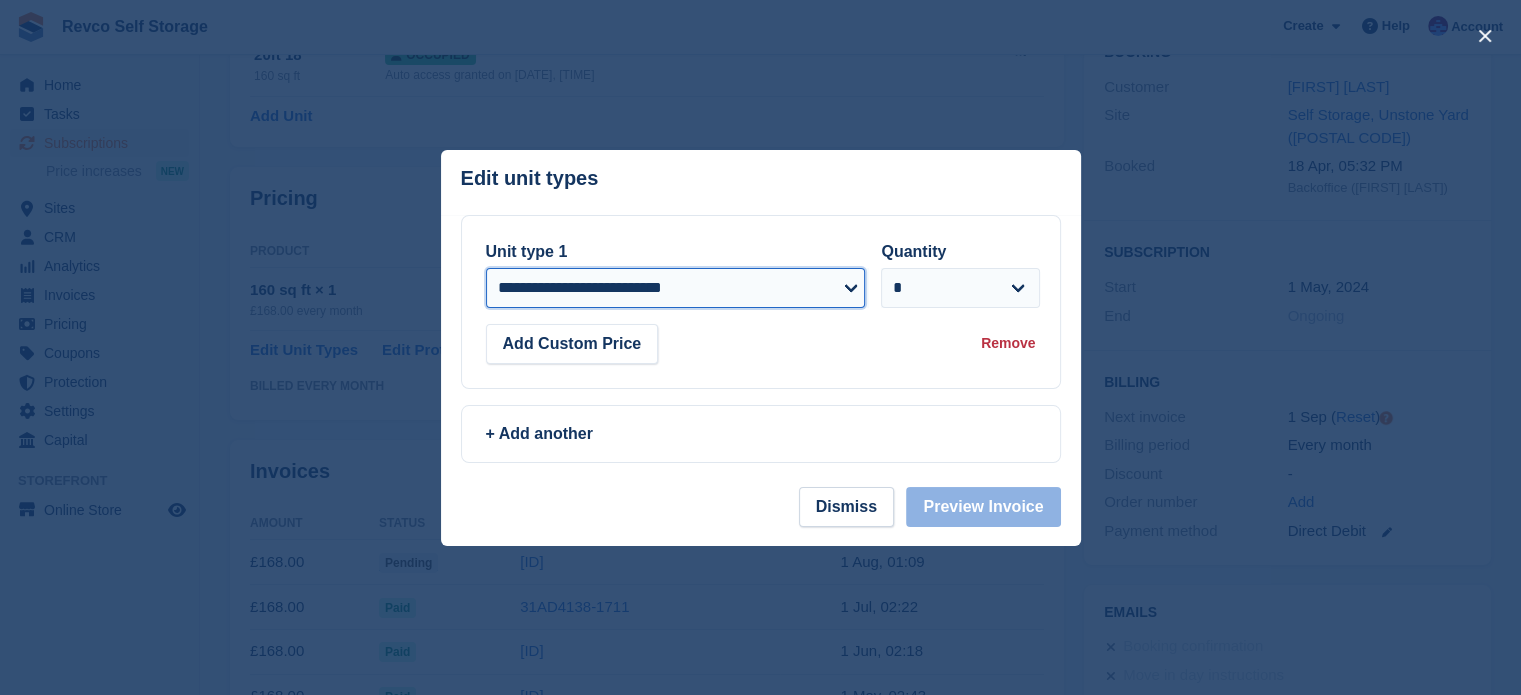 click on "**********" at bounding box center (676, 288) 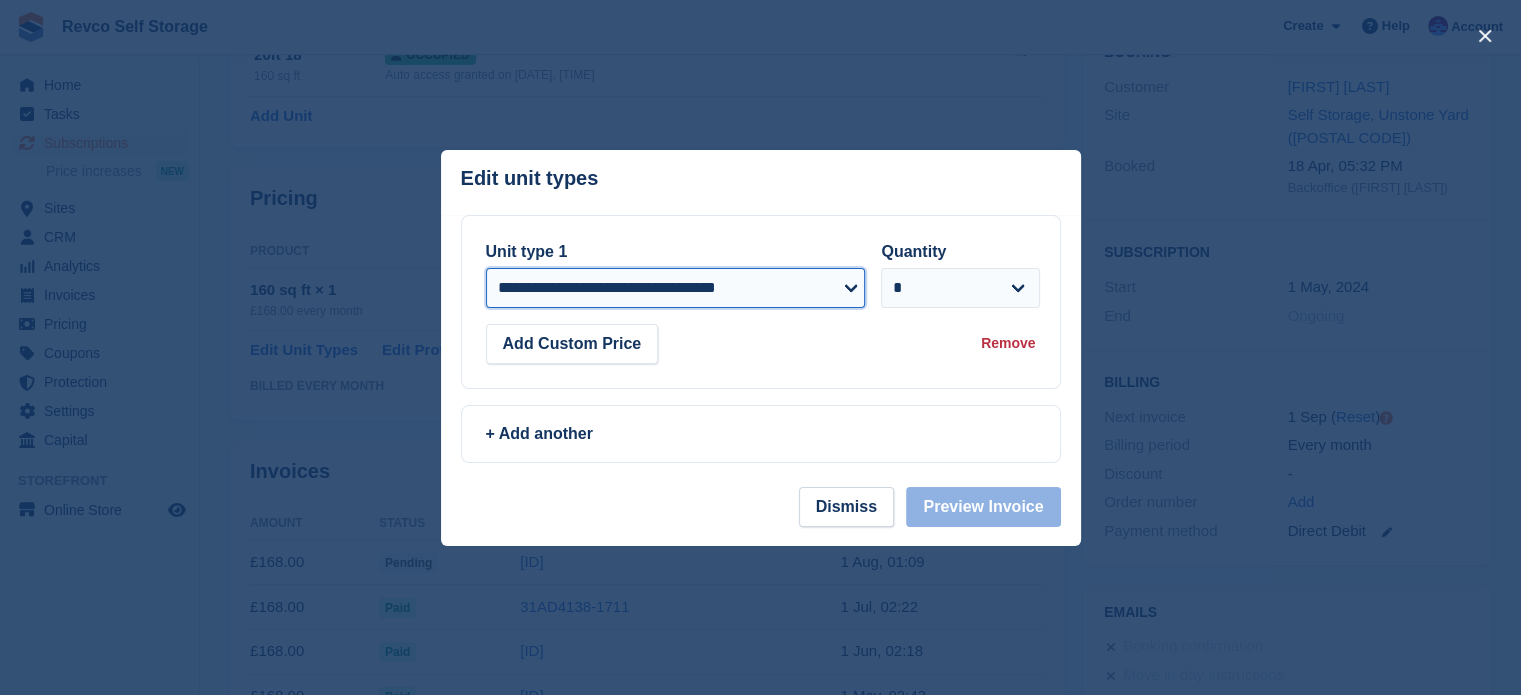 click on "**********" at bounding box center [676, 288] 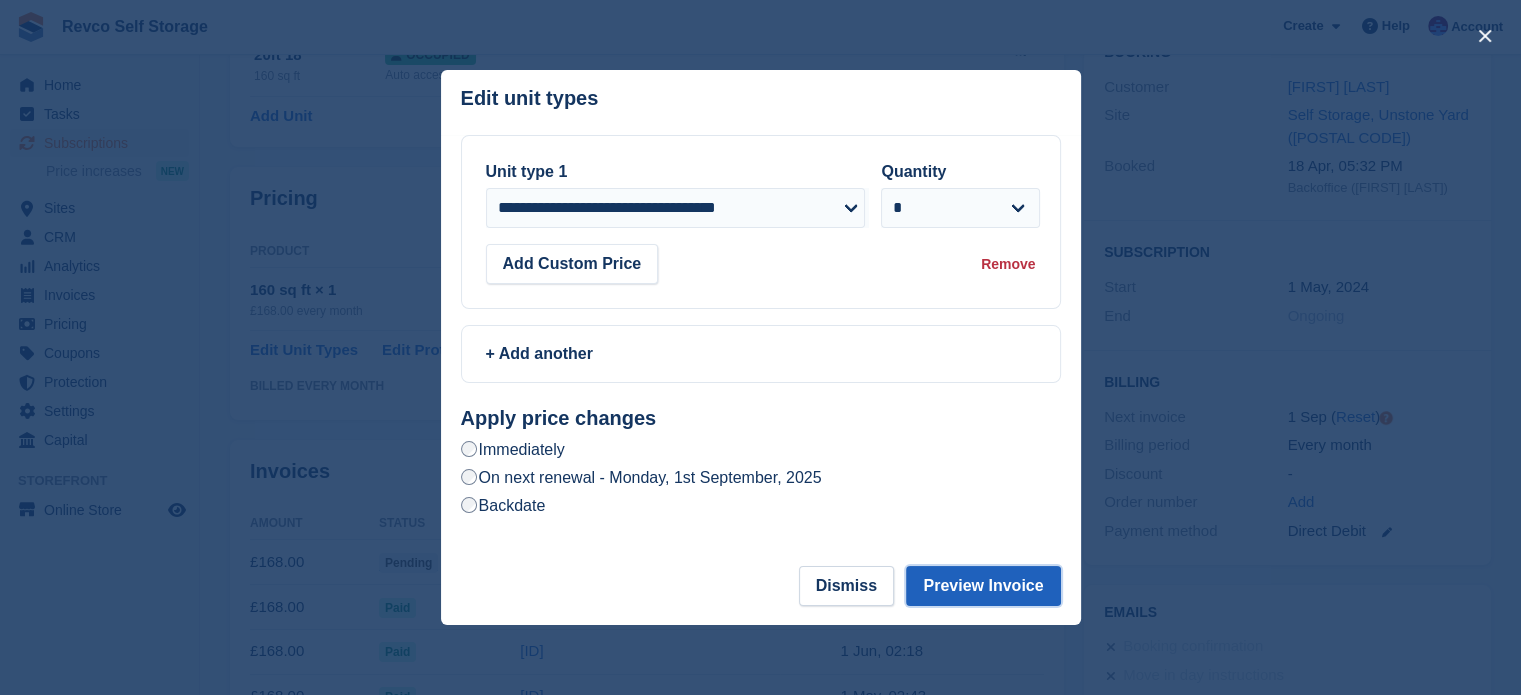 click on "Preview Invoice" at bounding box center [983, 586] 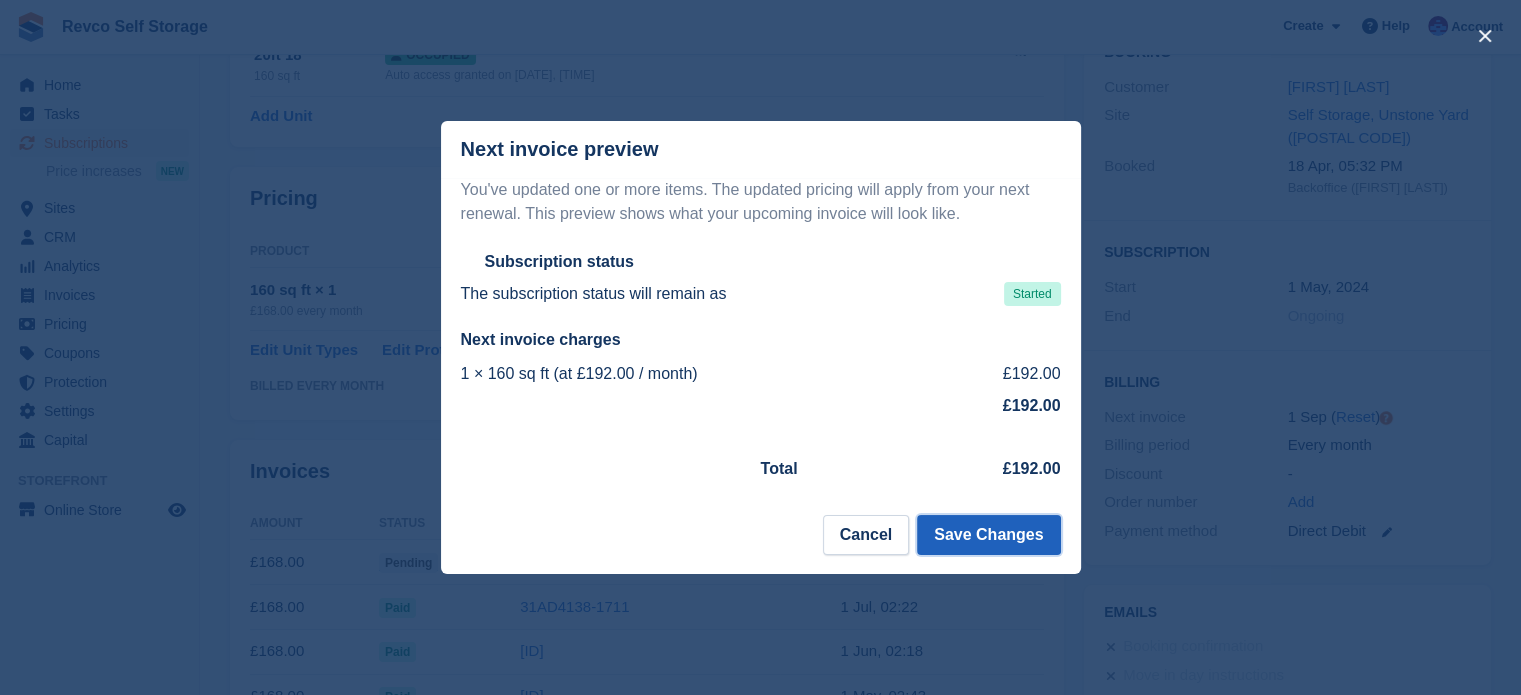 click on "Save Changes" at bounding box center (988, 535) 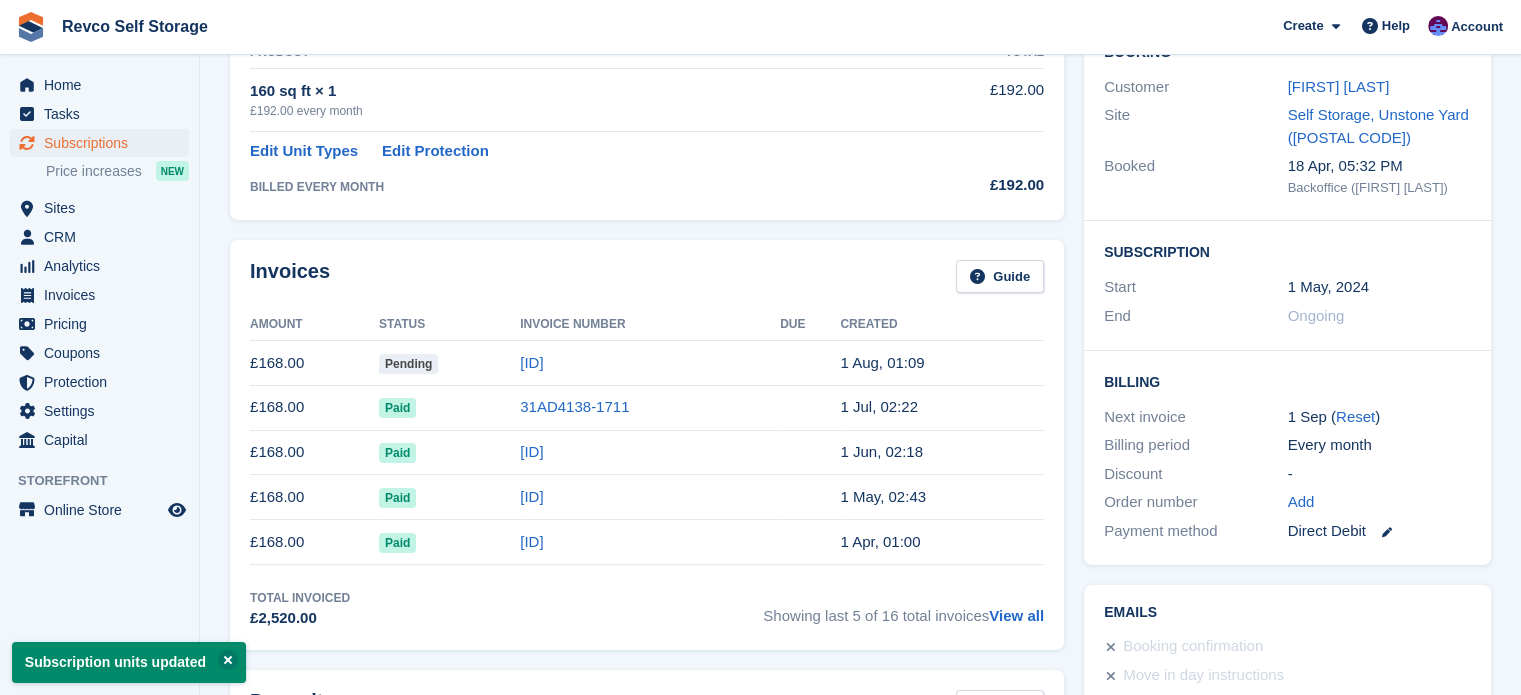 scroll, scrollTop: 0, scrollLeft: 0, axis: both 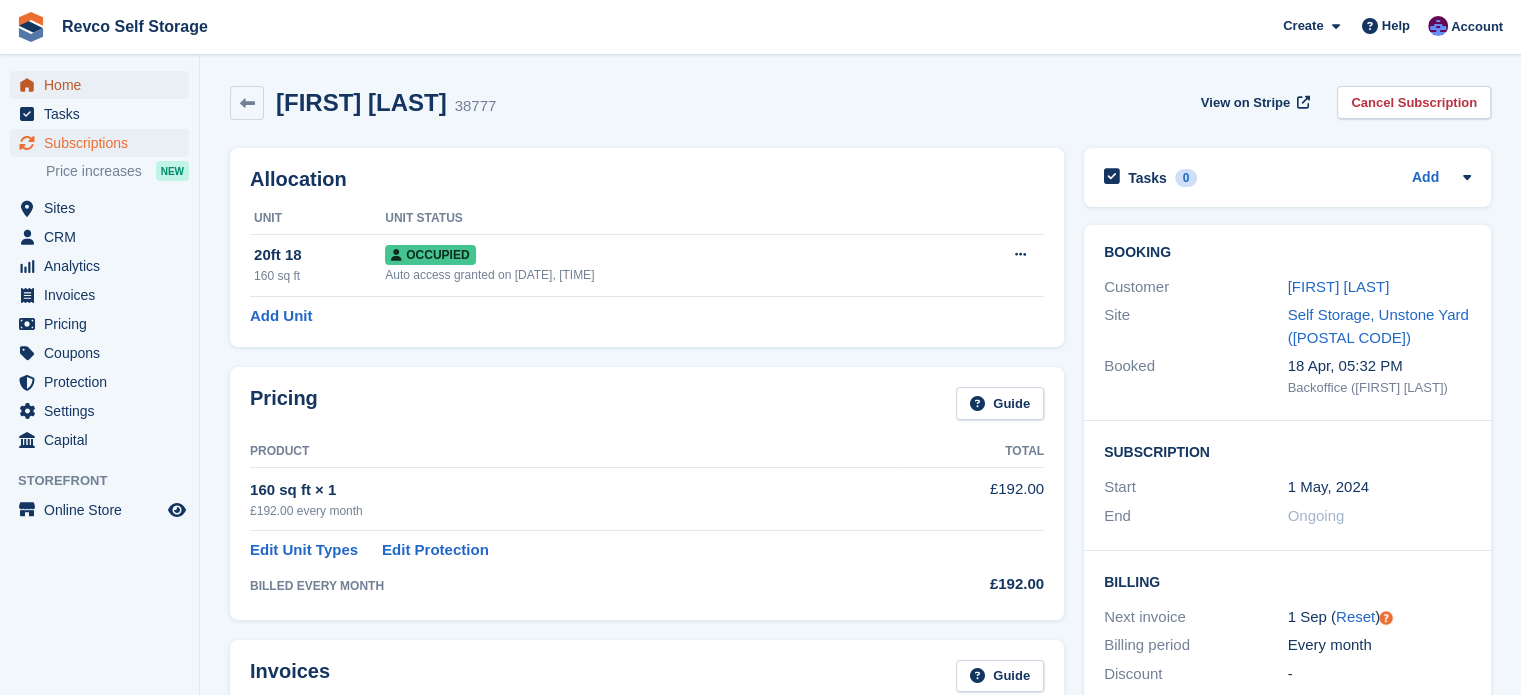 click on "Home" at bounding box center [104, 85] 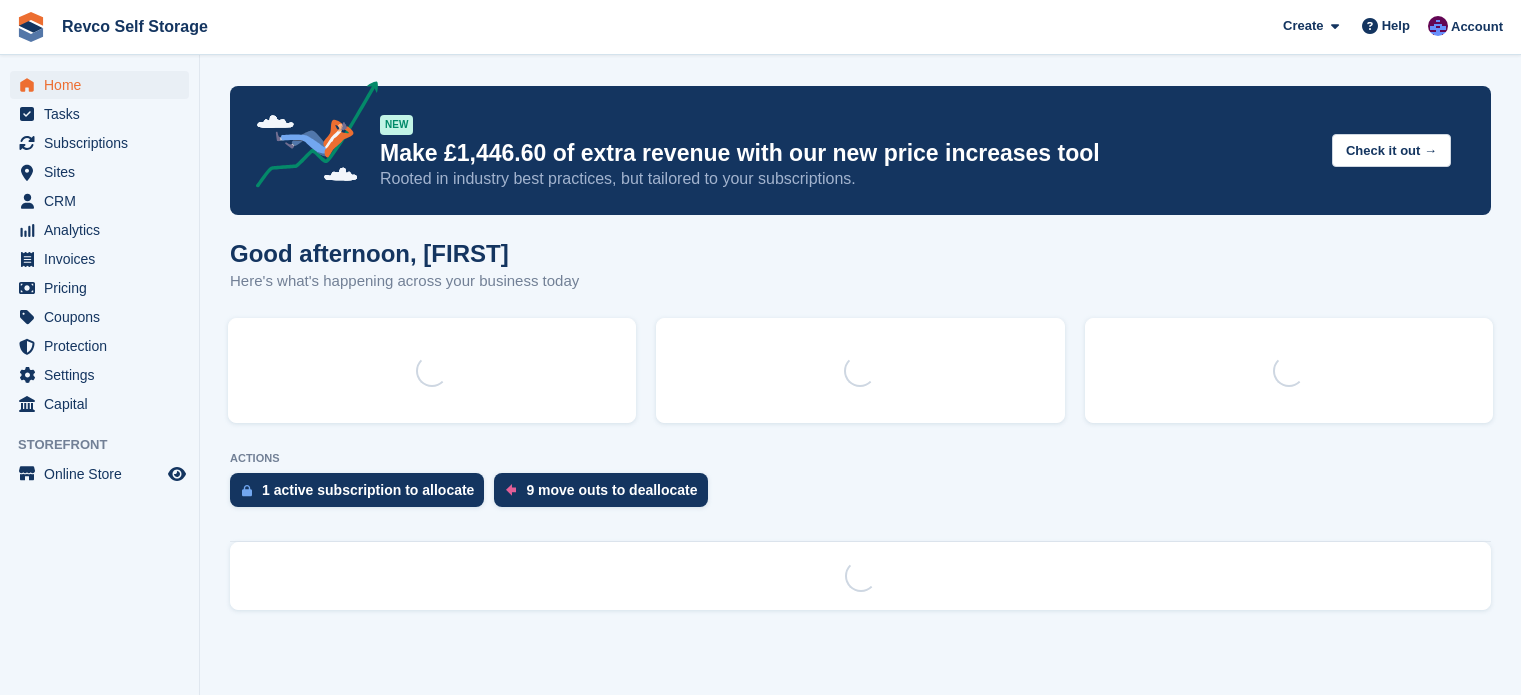 scroll, scrollTop: 0, scrollLeft: 0, axis: both 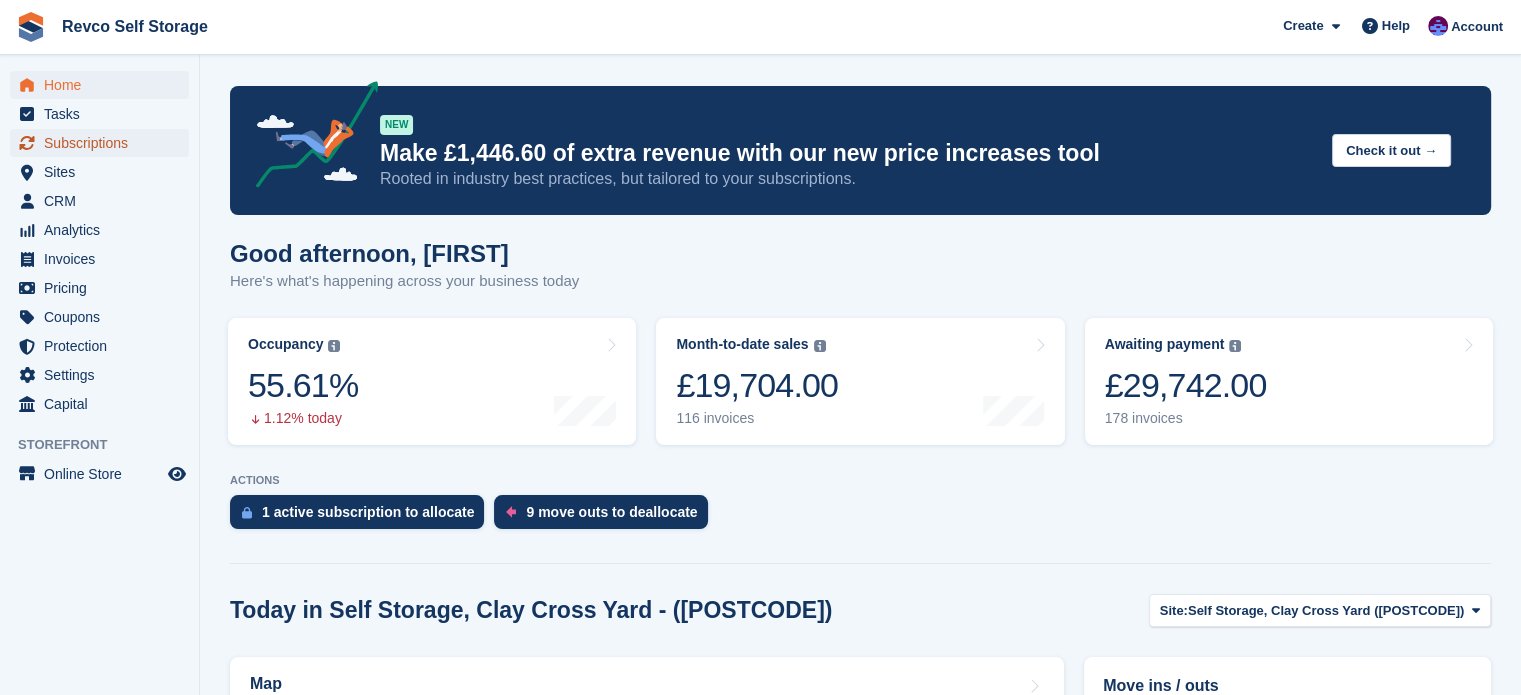 click on "Subscriptions" at bounding box center [104, 143] 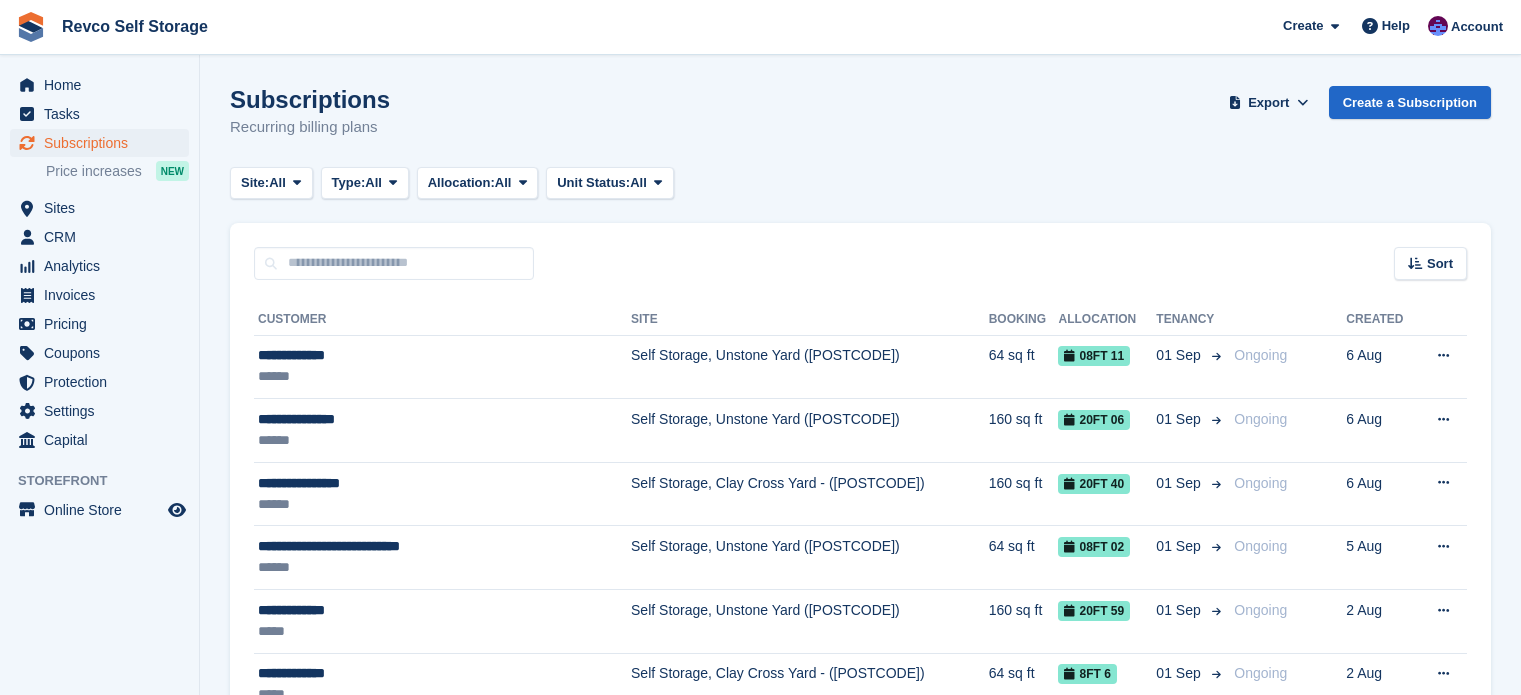 scroll, scrollTop: 0, scrollLeft: 0, axis: both 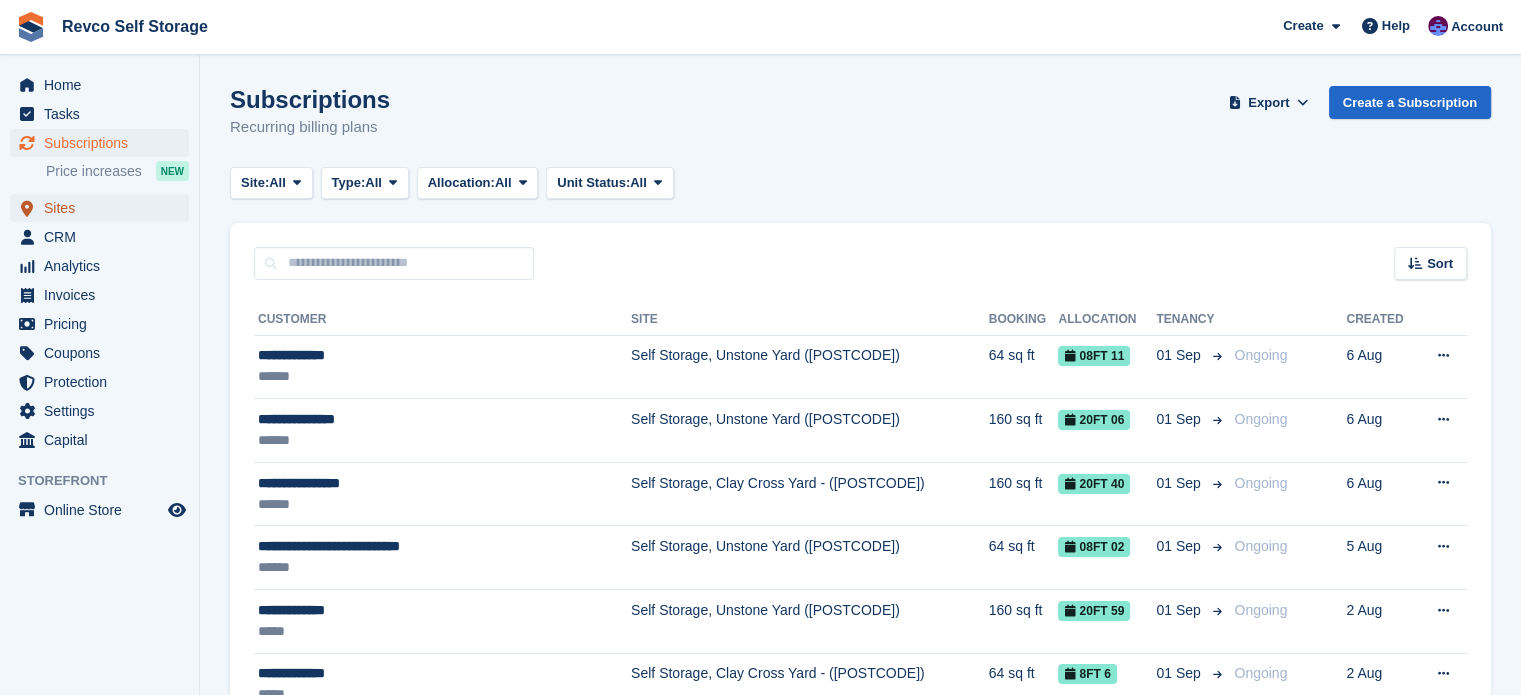 click on "Sites" at bounding box center [104, 208] 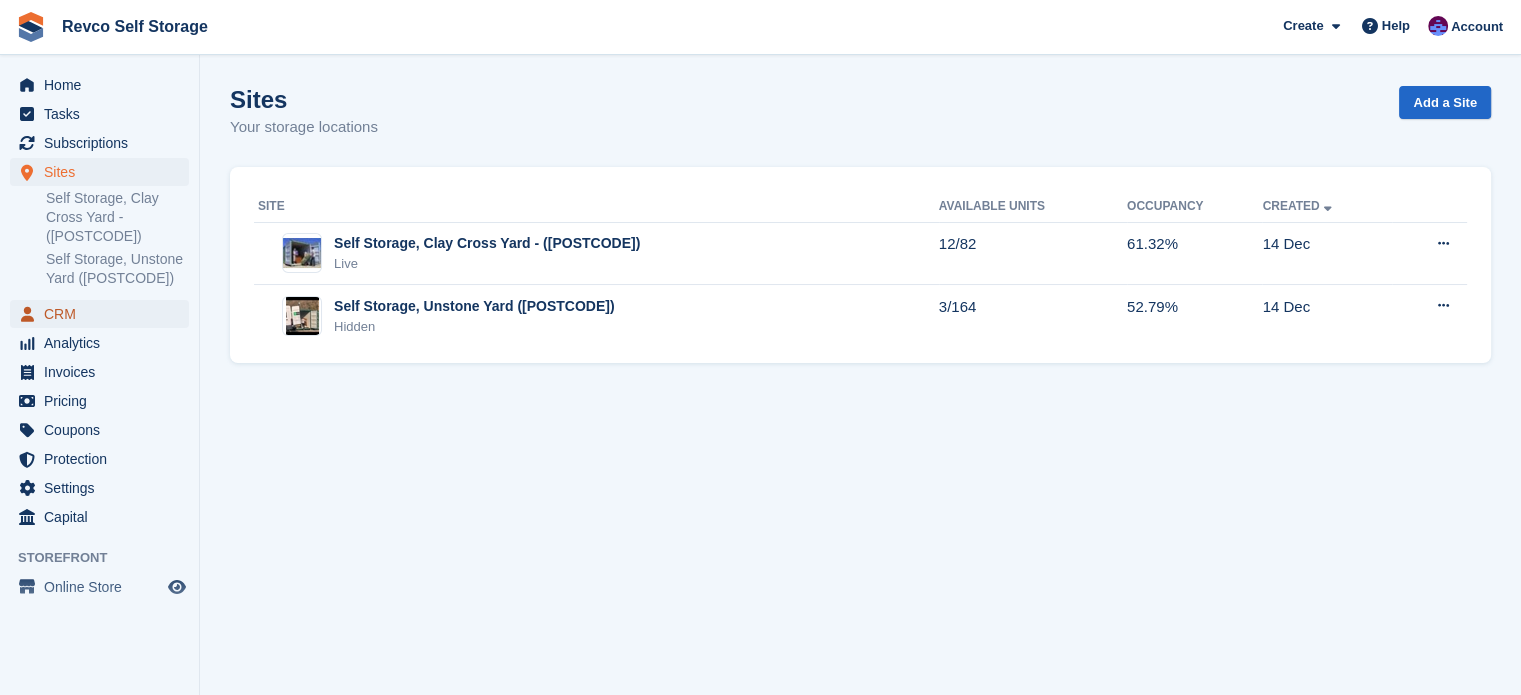 click on "CRM" at bounding box center (104, 314) 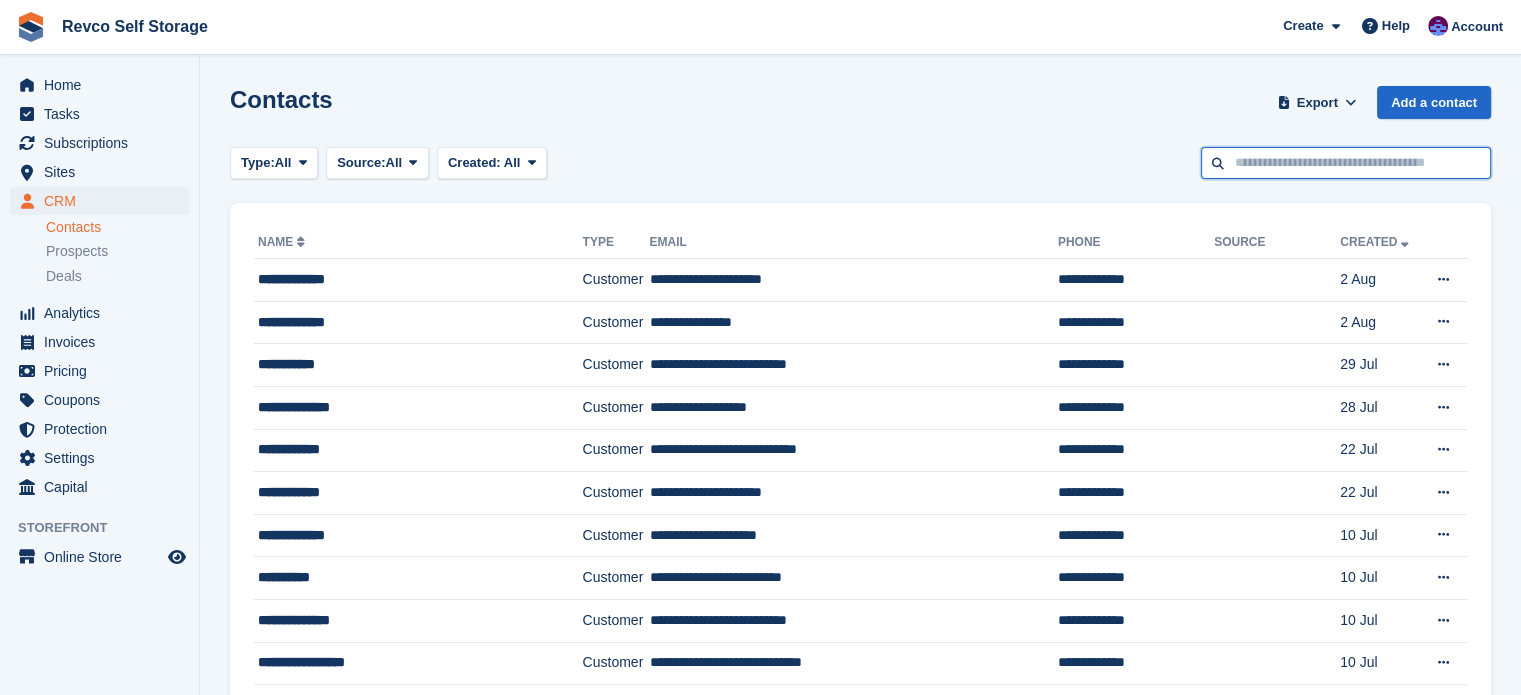 click at bounding box center [1346, 163] 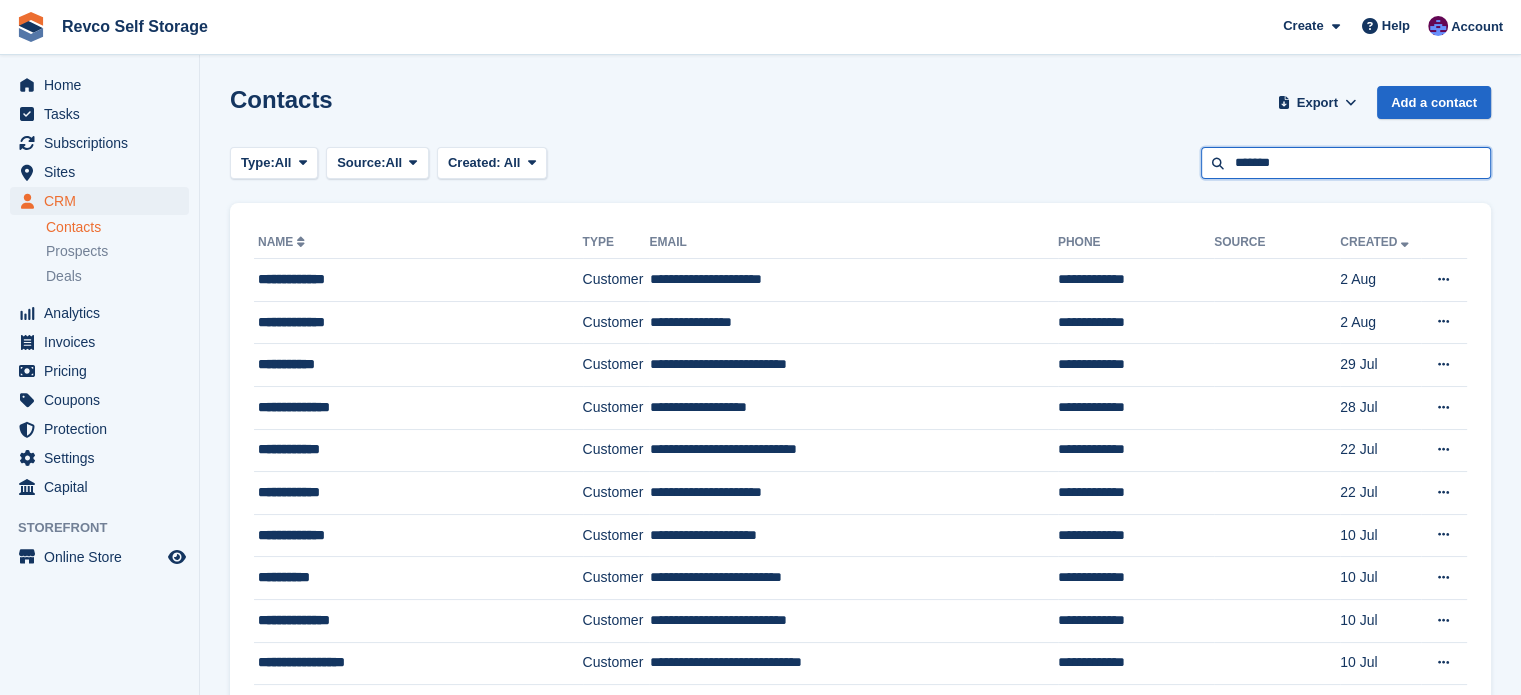 type on "*******" 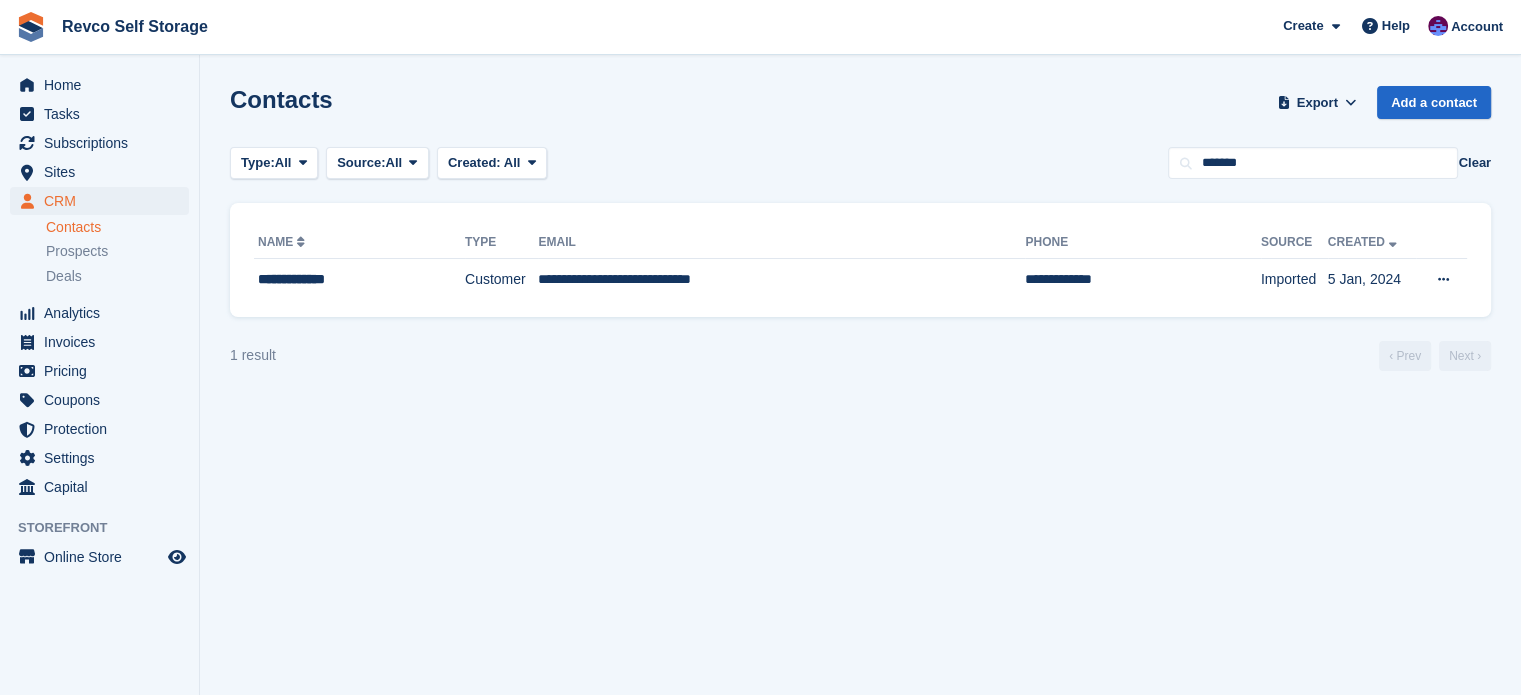 click on "Name
Type
Email
Phone
Source
Created
[EMAIL]
Customer
[PHONE]
[EMAIL]
Imported
5 Jan, 2024
Edit contact
View on Stripe
Delete contact
This contact cannot be deleted because it has been used in a transaction." at bounding box center (860, 260) 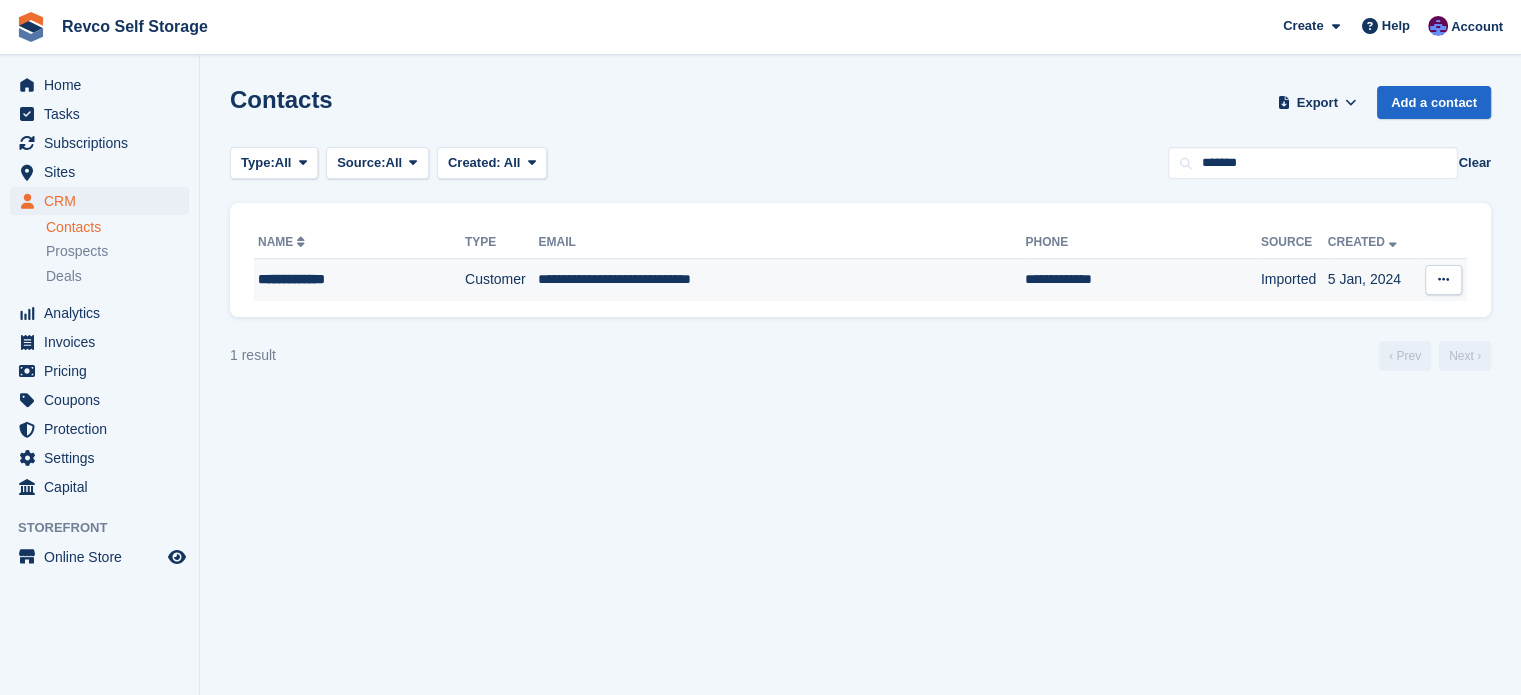 click on "**********" at bounding box center (781, 280) 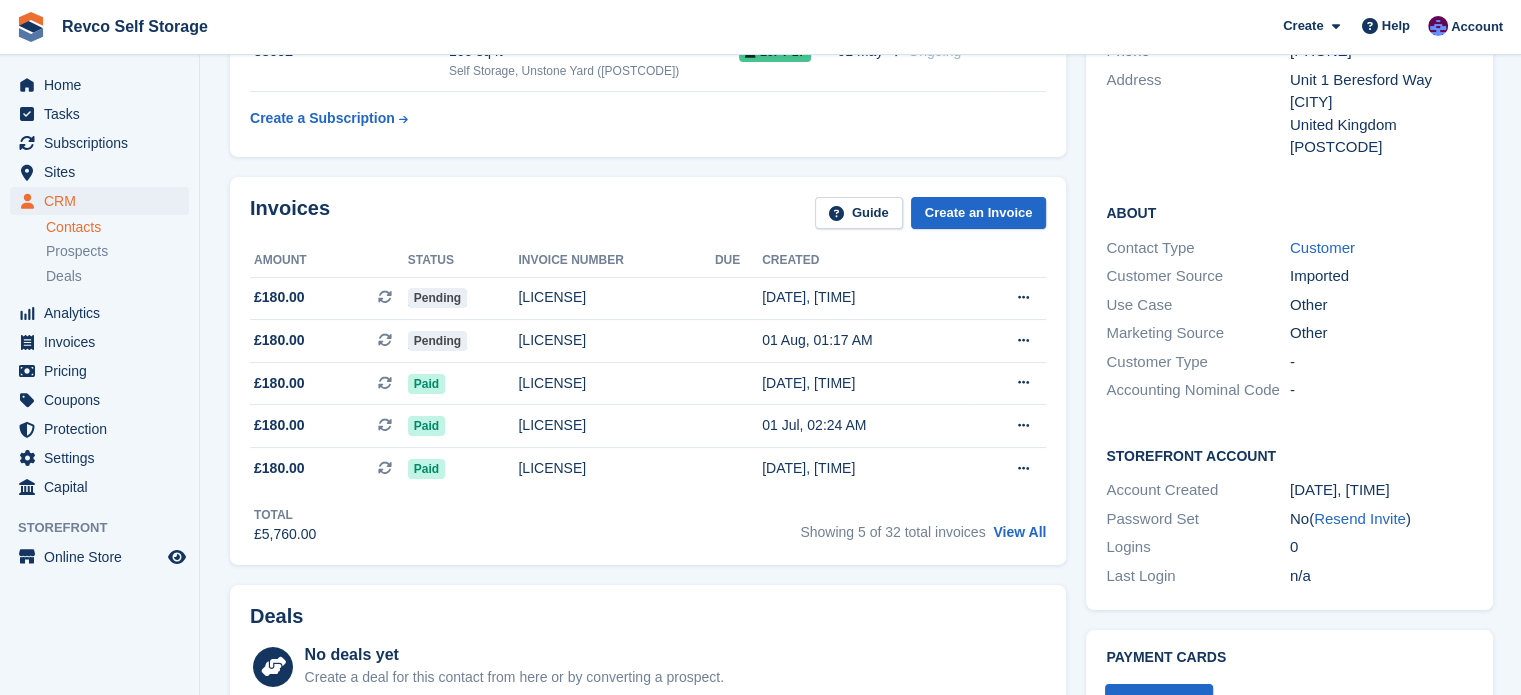 scroll, scrollTop: 0, scrollLeft: 0, axis: both 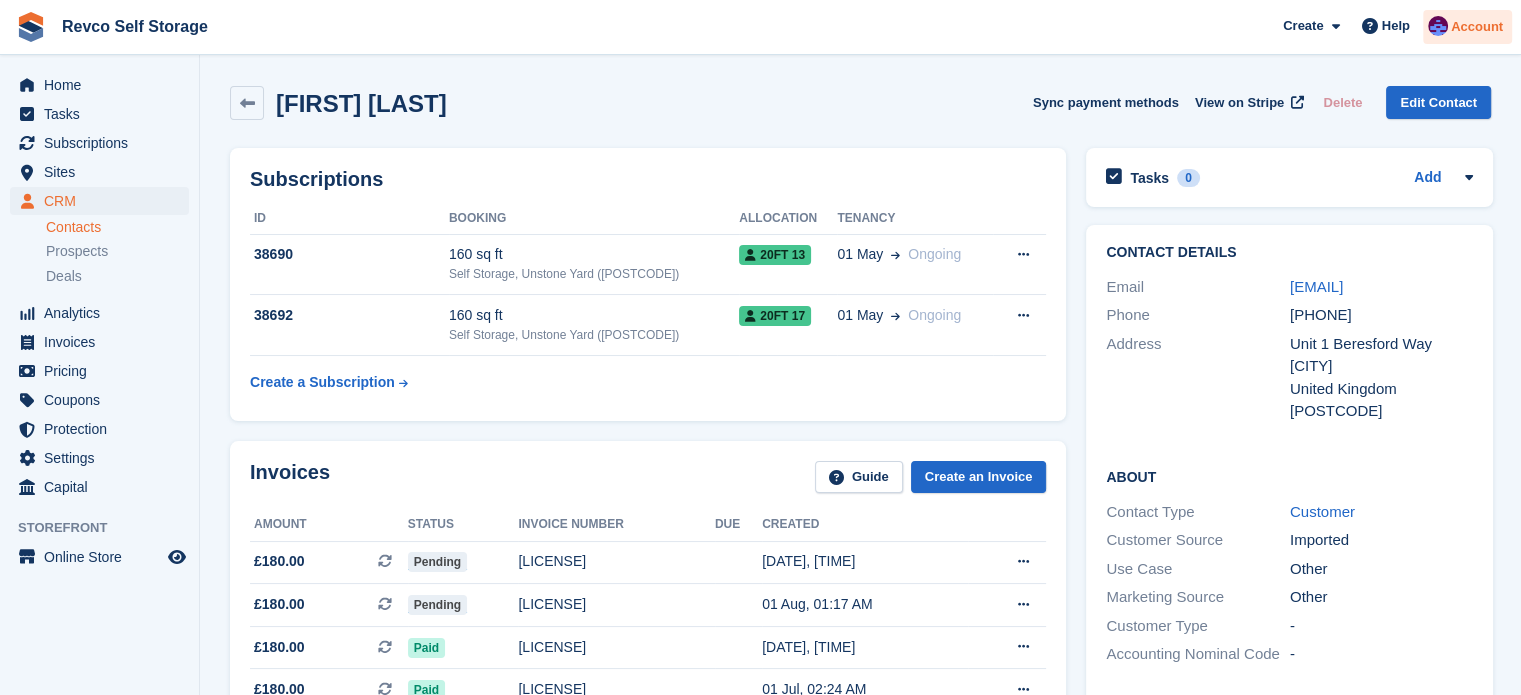 click on "Account" at bounding box center [1477, 27] 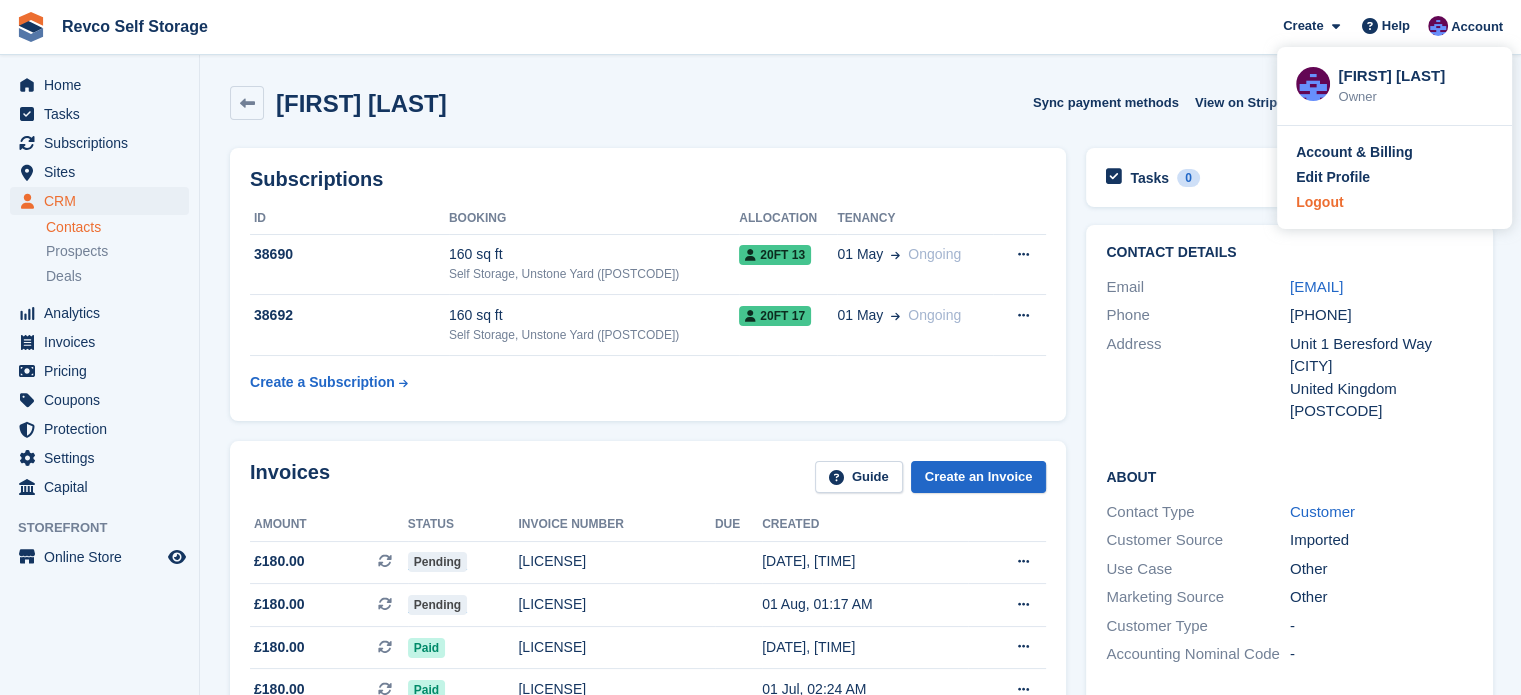 click on "Logout" at bounding box center (1319, 202) 